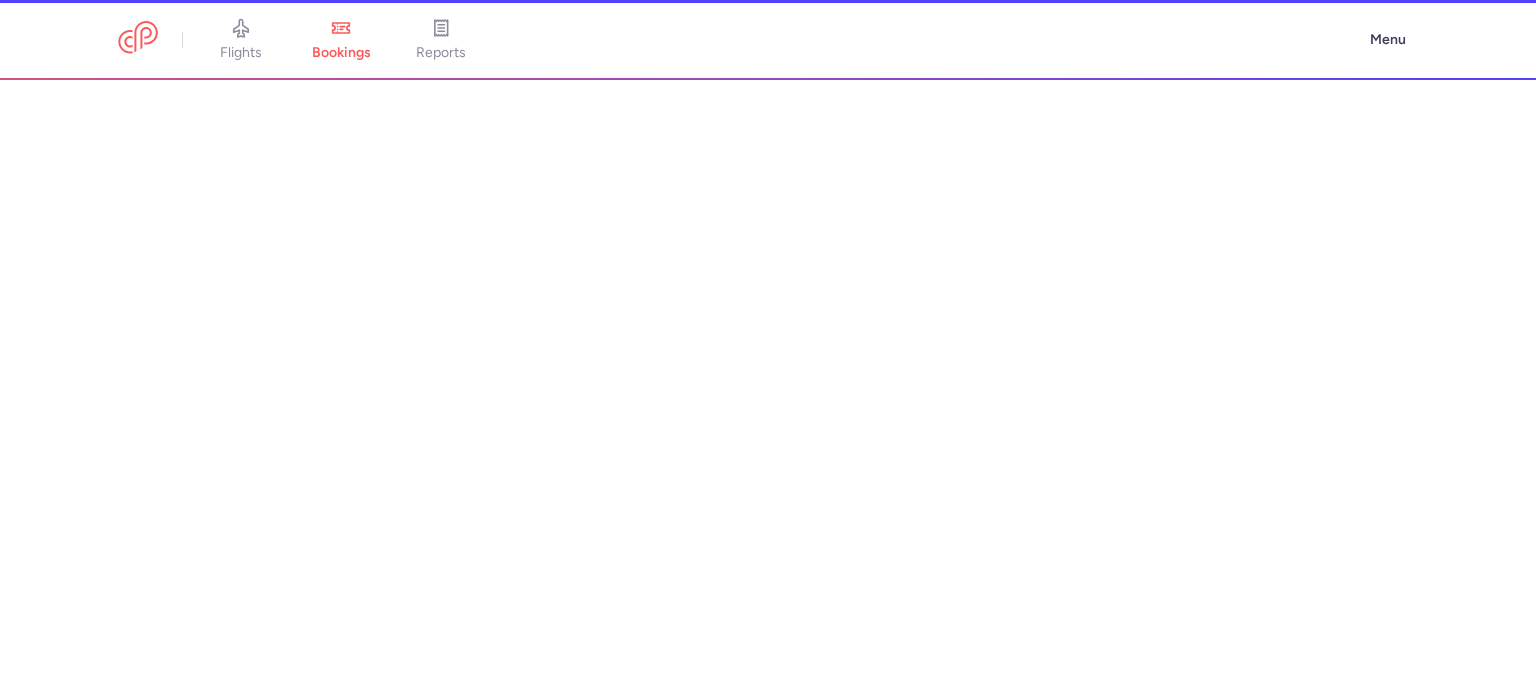 scroll, scrollTop: 0, scrollLeft: 0, axis: both 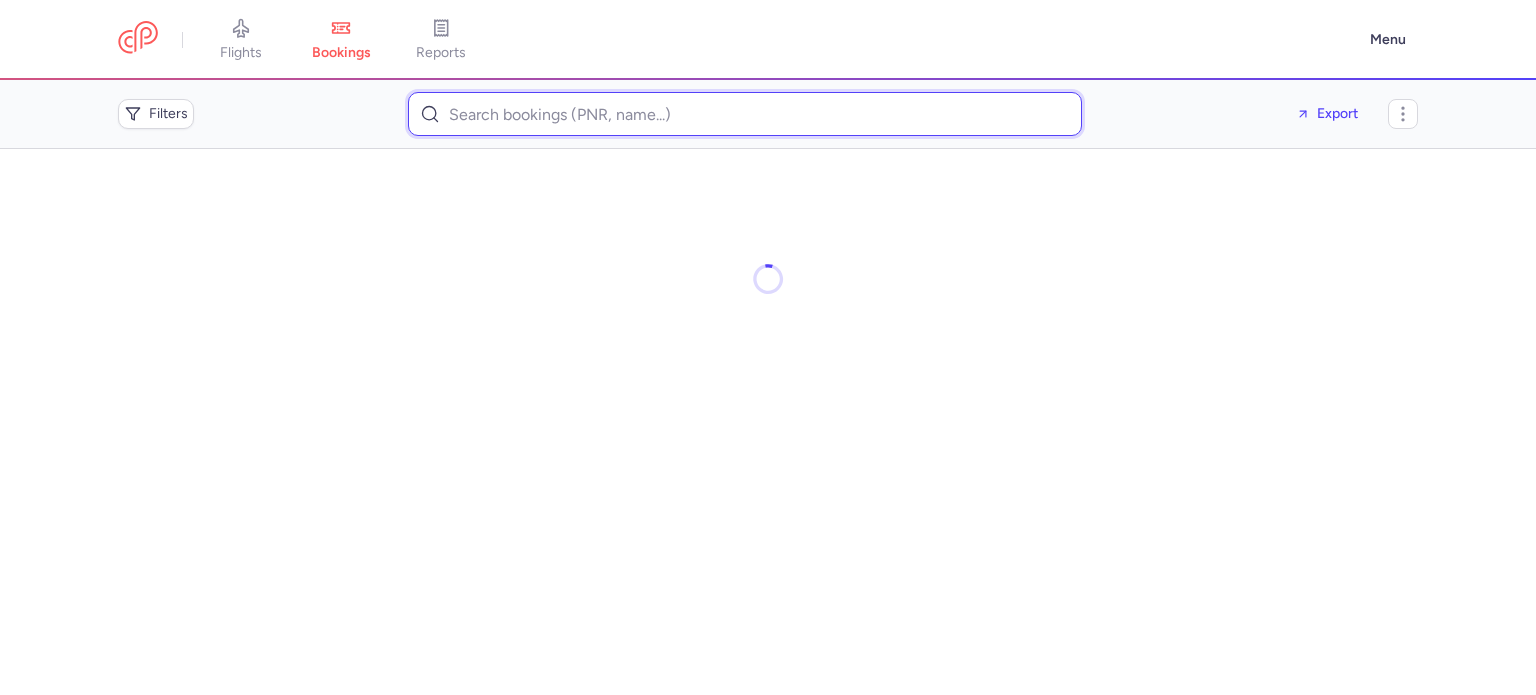 paste on "merttanis1212@gmail.com" 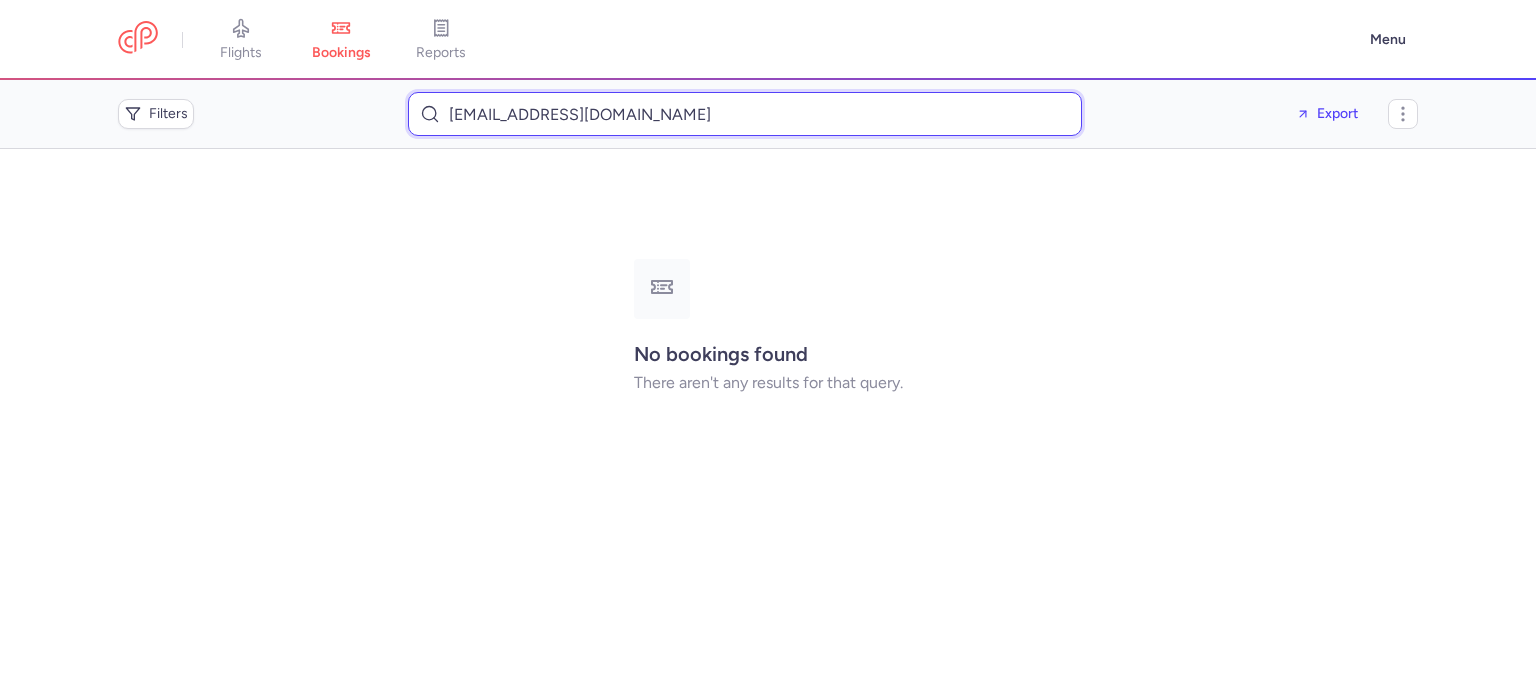 paste on "Mert Tanis" 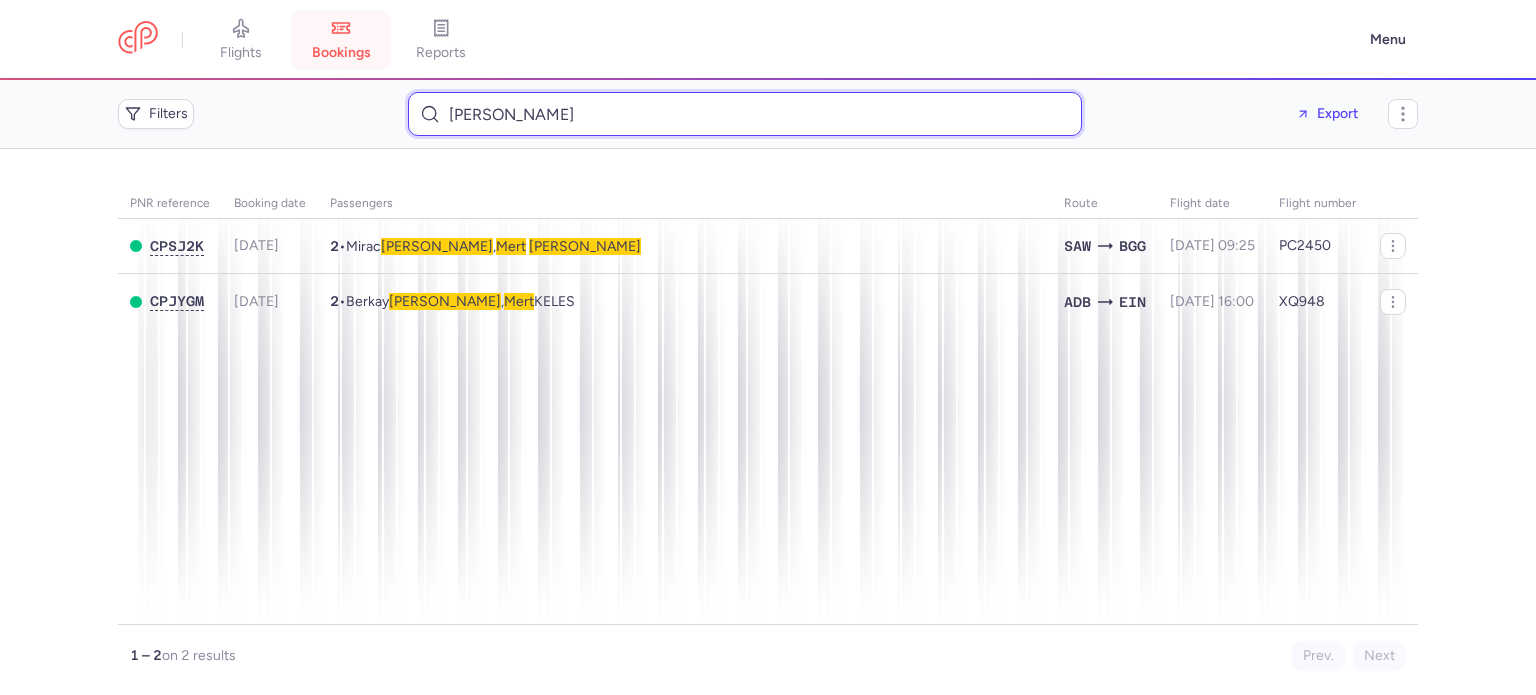type on "Mert Tanis" 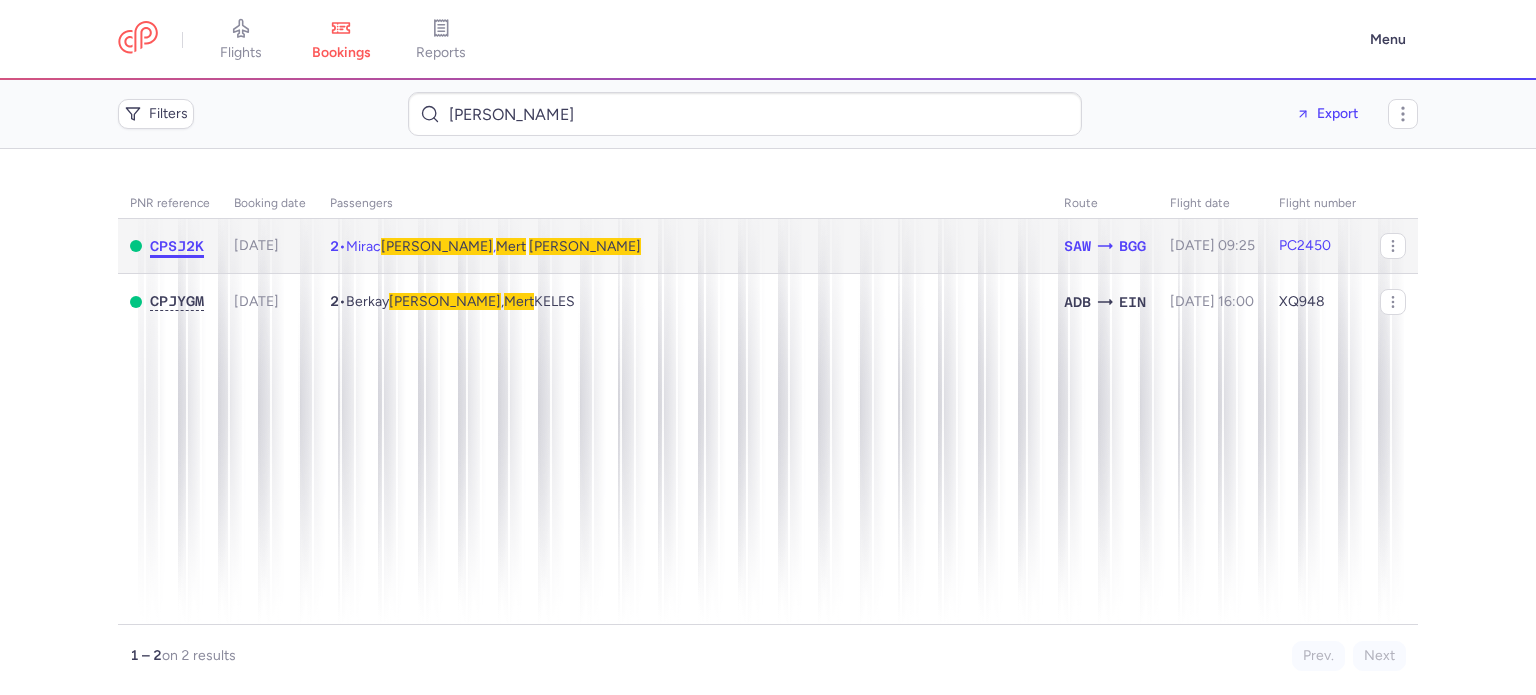 click on "CPSJ2K" 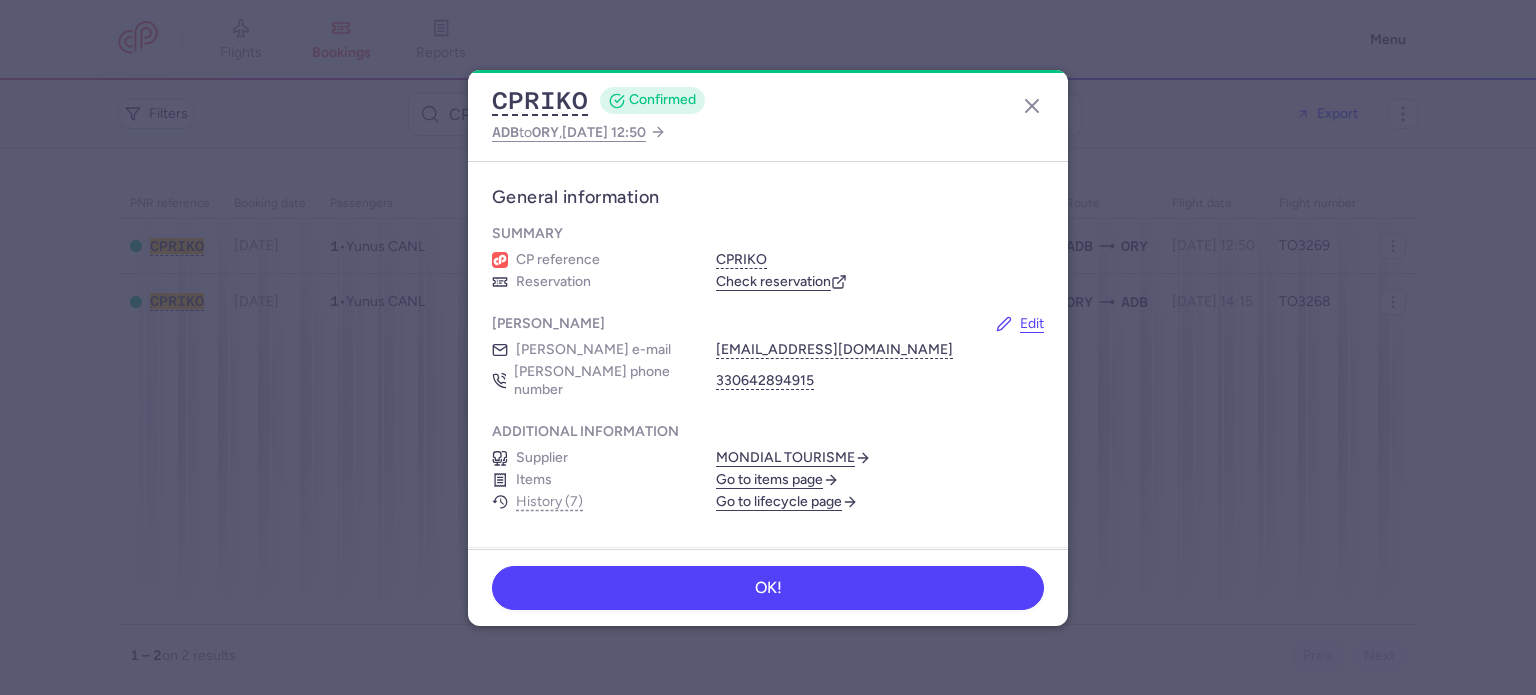 scroll, scrollTop: 0, scrollLeft: 0, axis: both 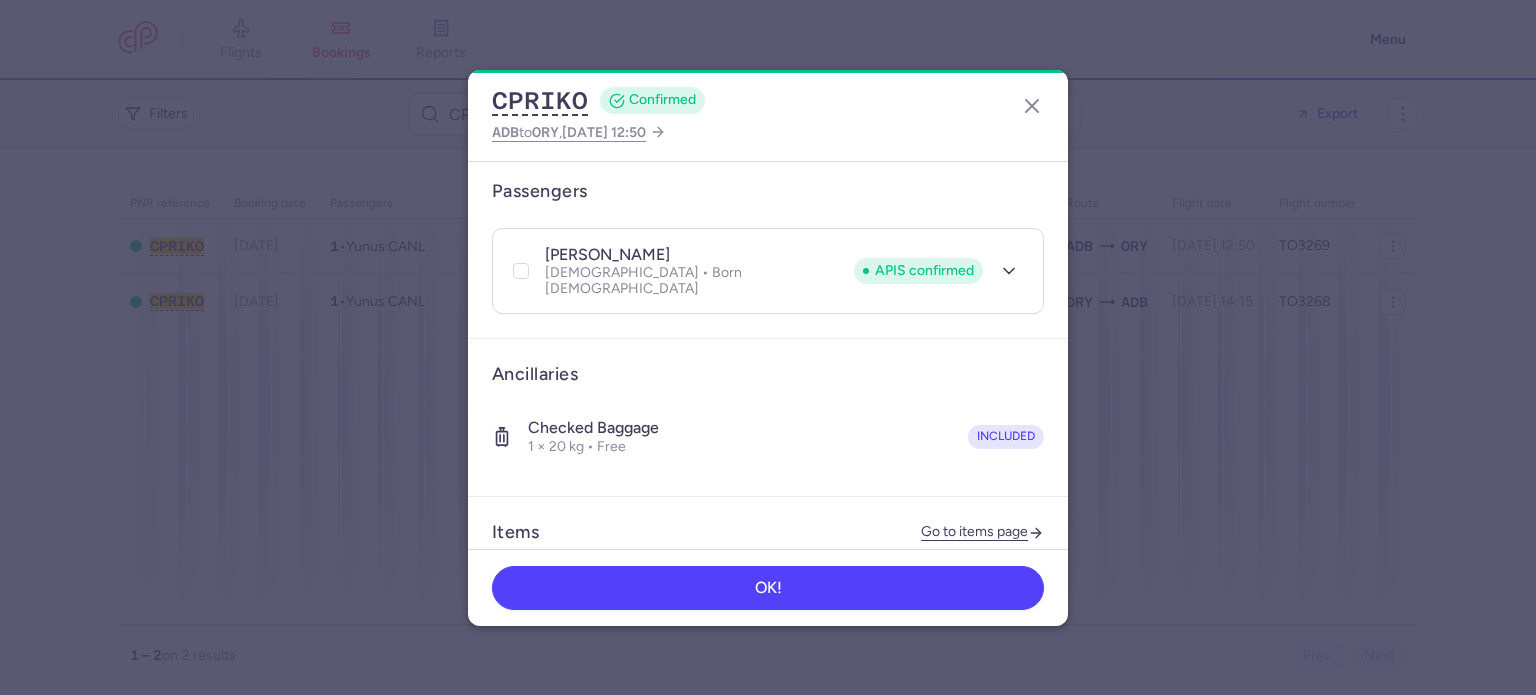 drag, startPoint x: 1020, startPoint y: 216, endPoint x: 996, endPoint y: 239, distance: 33.24154 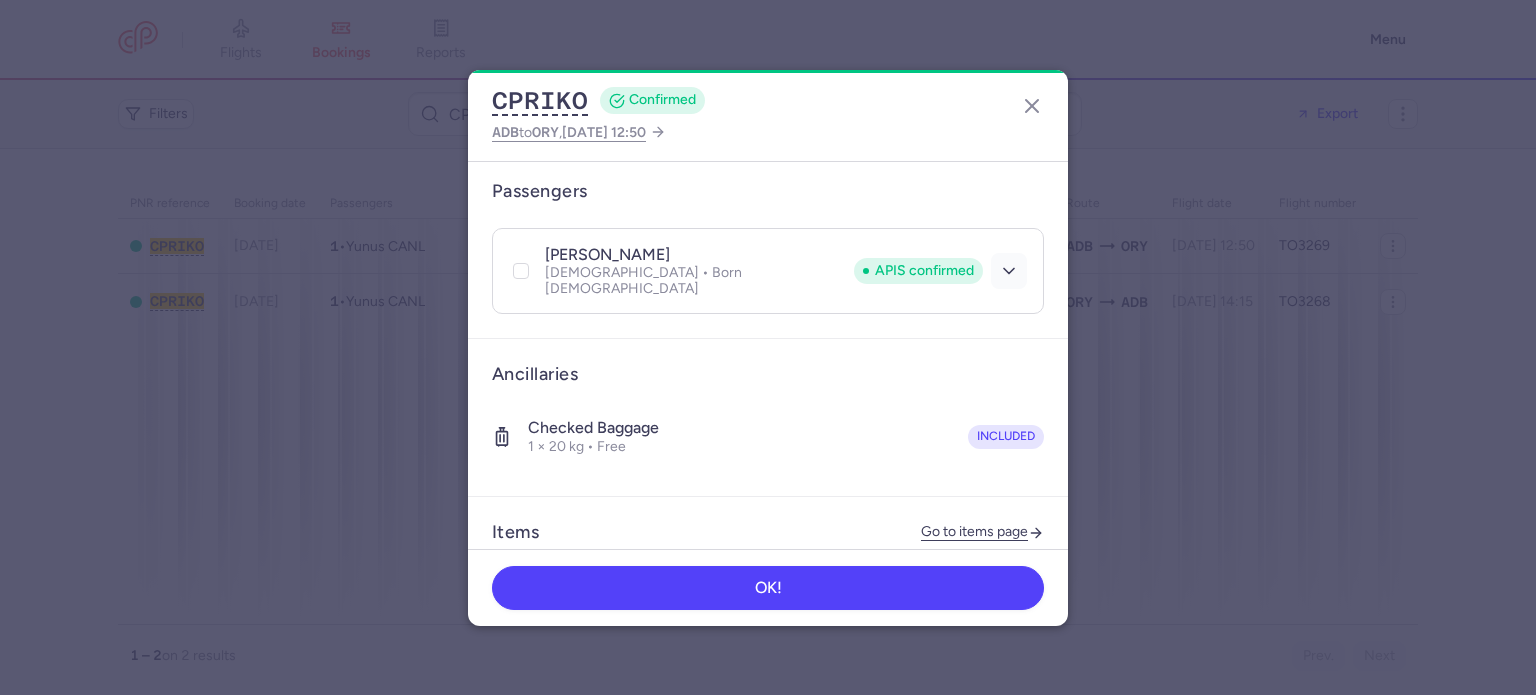 click on "yunus CANL  APIS confirmed Male • Born 01/05/1982 APIS confirmed" at bounding box center [768, 271] 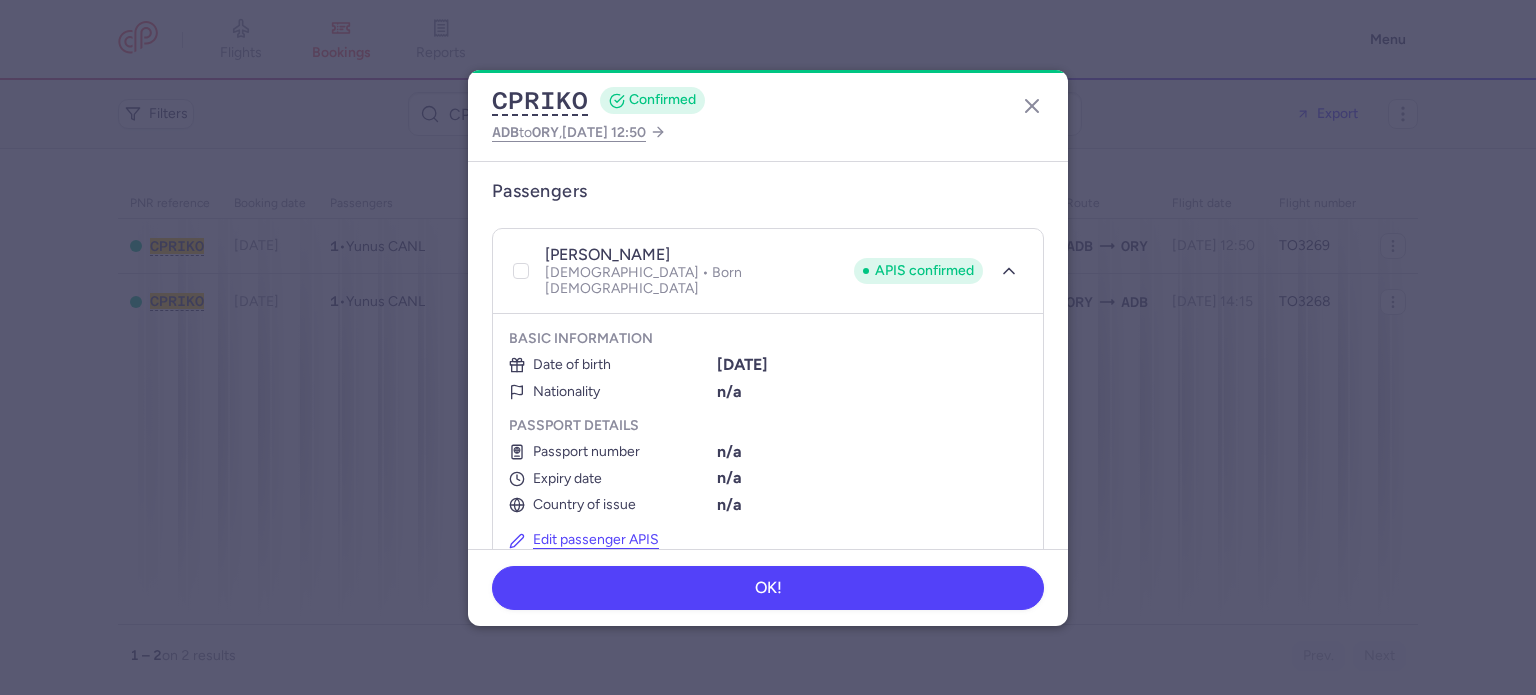 click on "Edit passenger APIS" at bounding box center [584, 540] 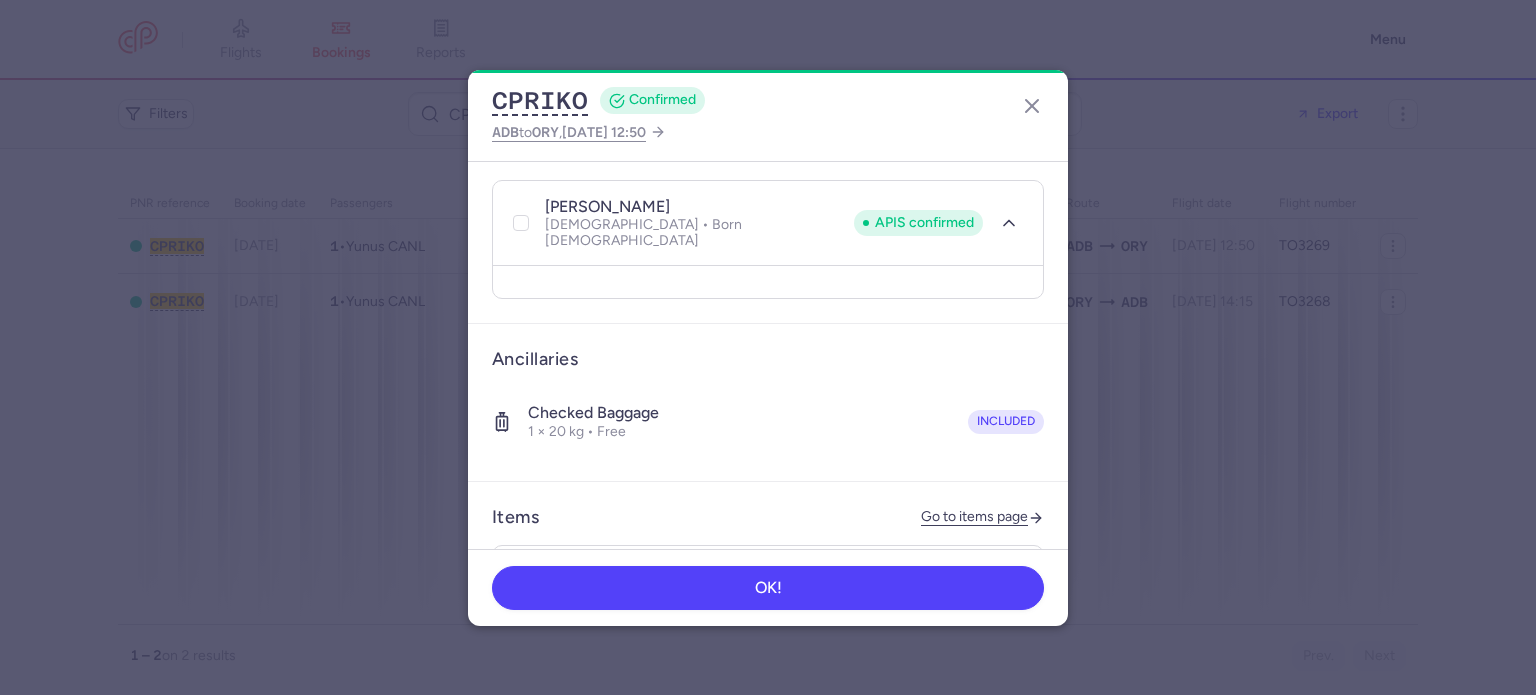 select on "5" 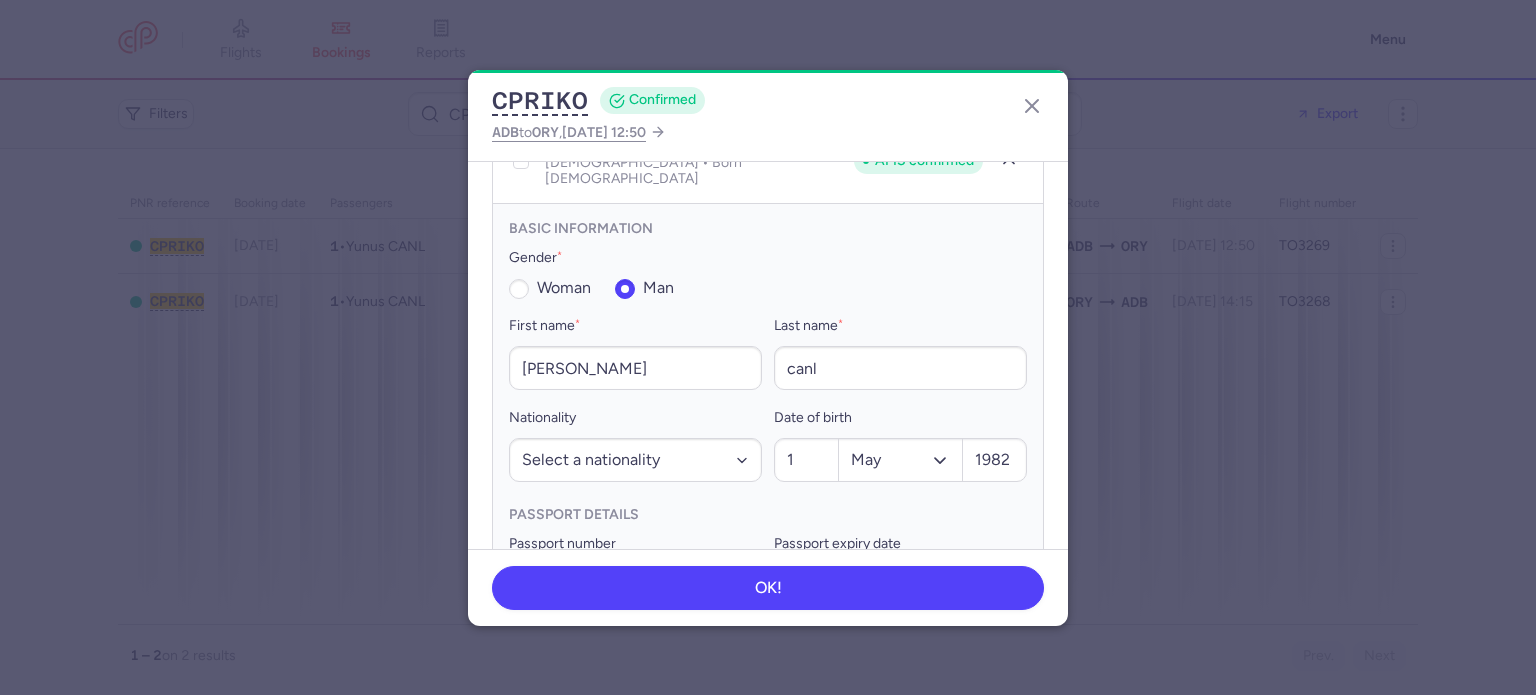 scroll, scrollTop: 517, scrollLeft: 0, axis: vertical 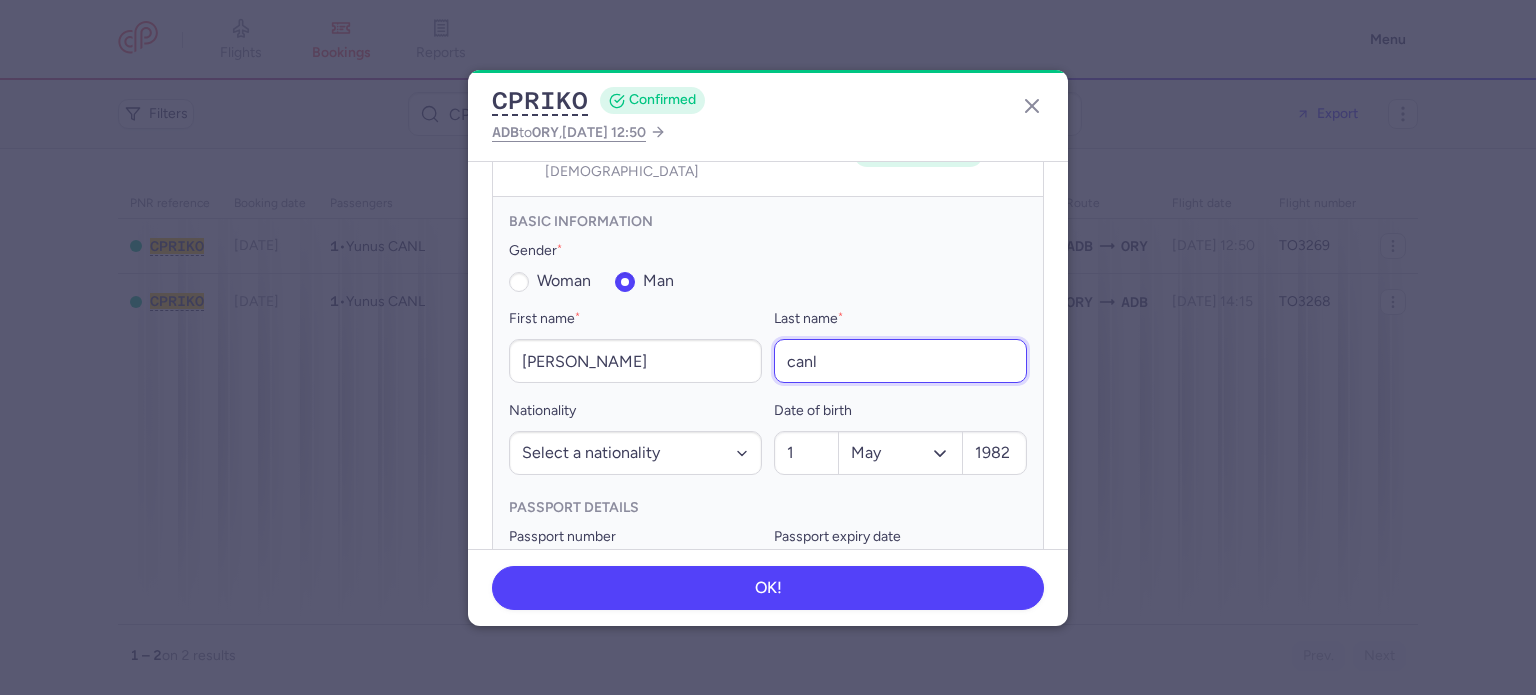 click on "canl" at bounding box center (900, 361) 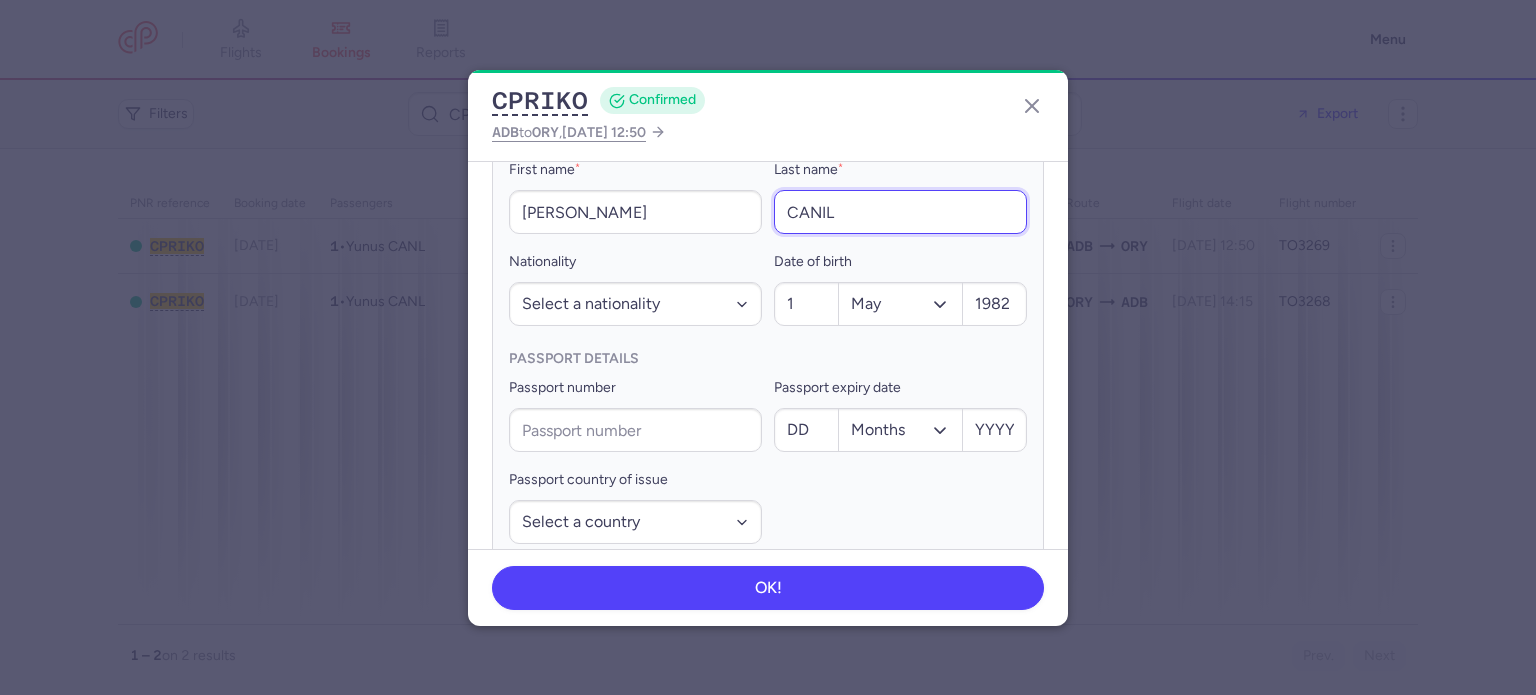 scroll, scrollTop: 717, scrollLeft: 0, axis: vertical 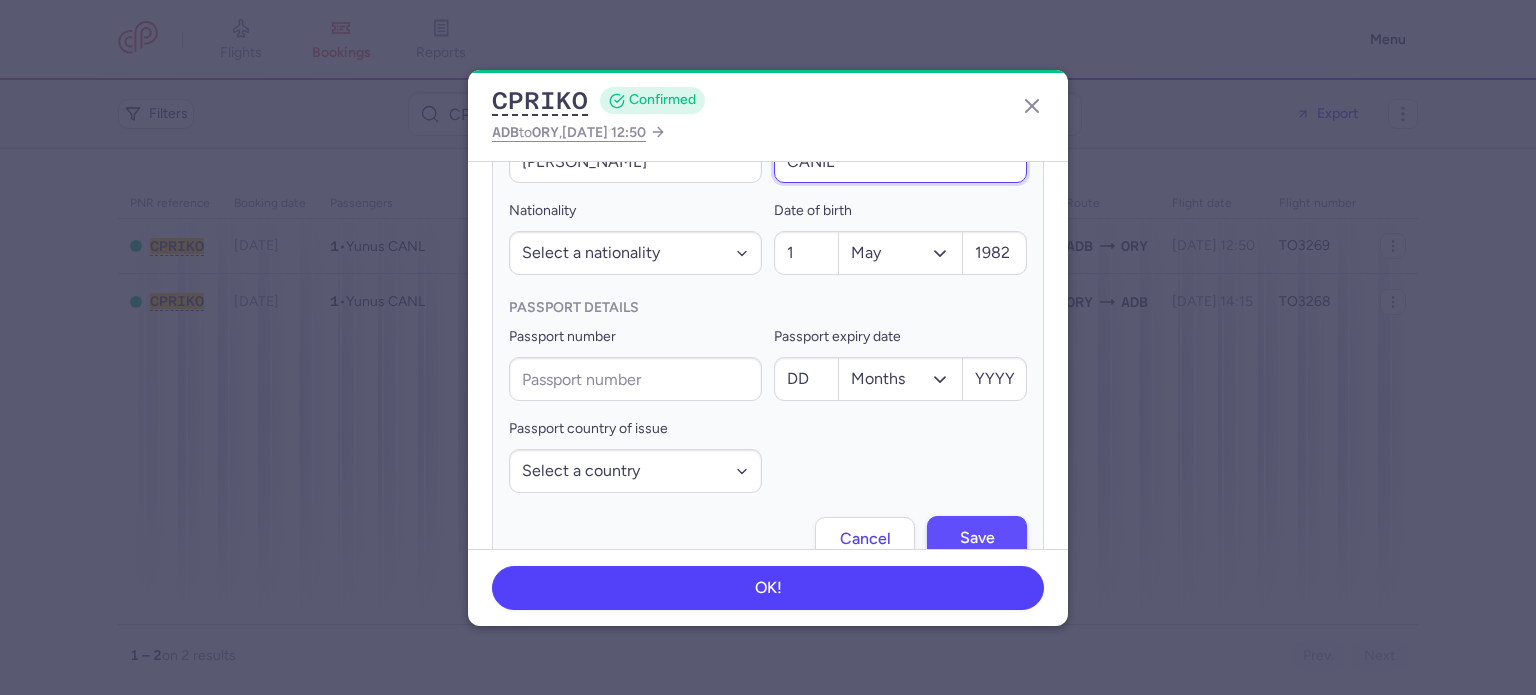 type on "CANIL" 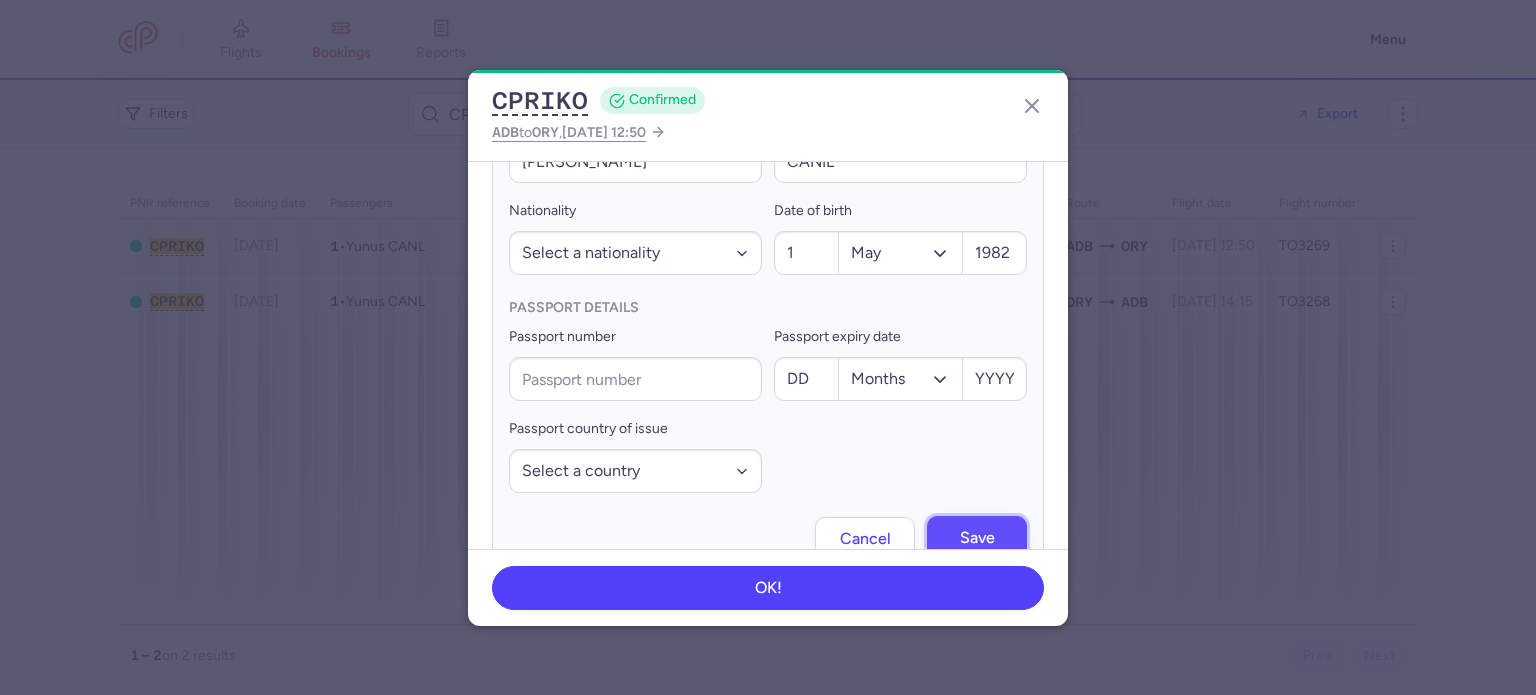 click on "Save" at bounding box center (977, 538) 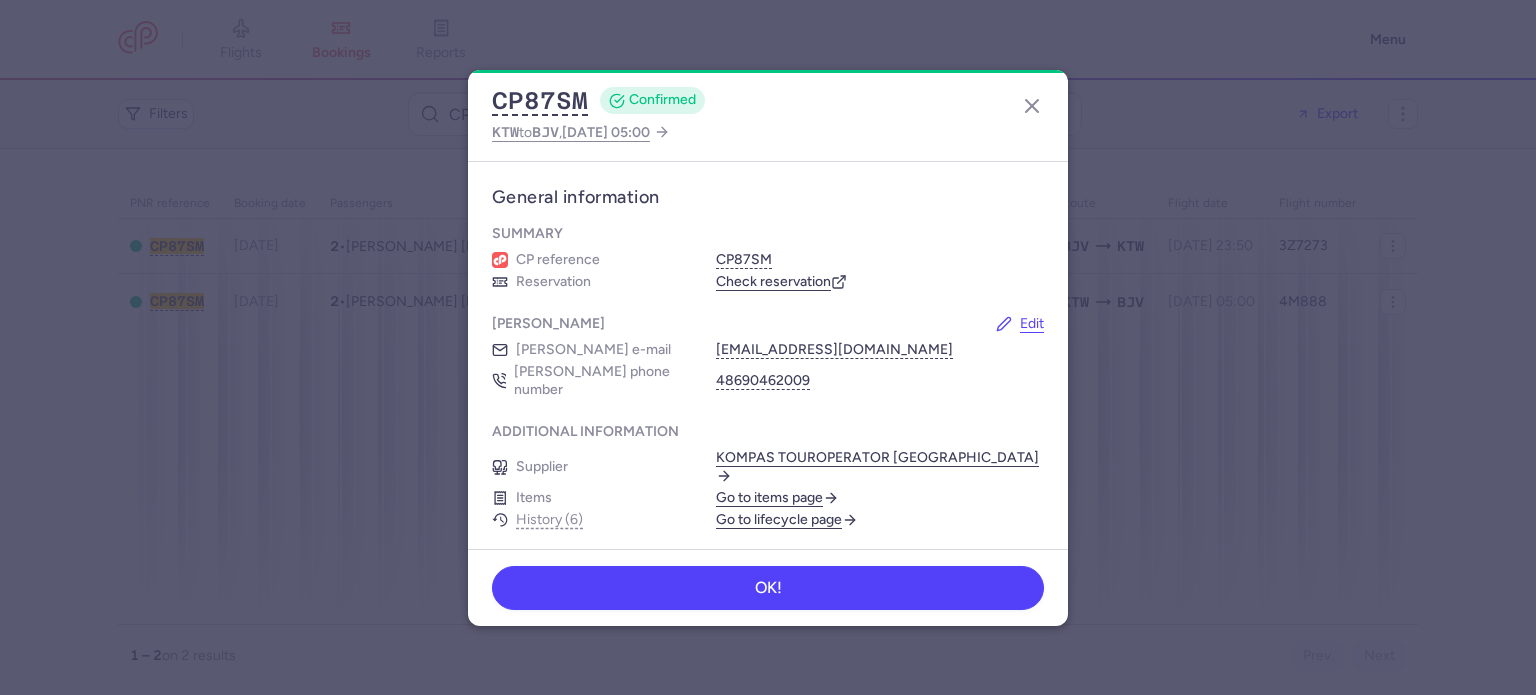 scroll, scrollTop: 0, scrollLeft: 0, axis: both 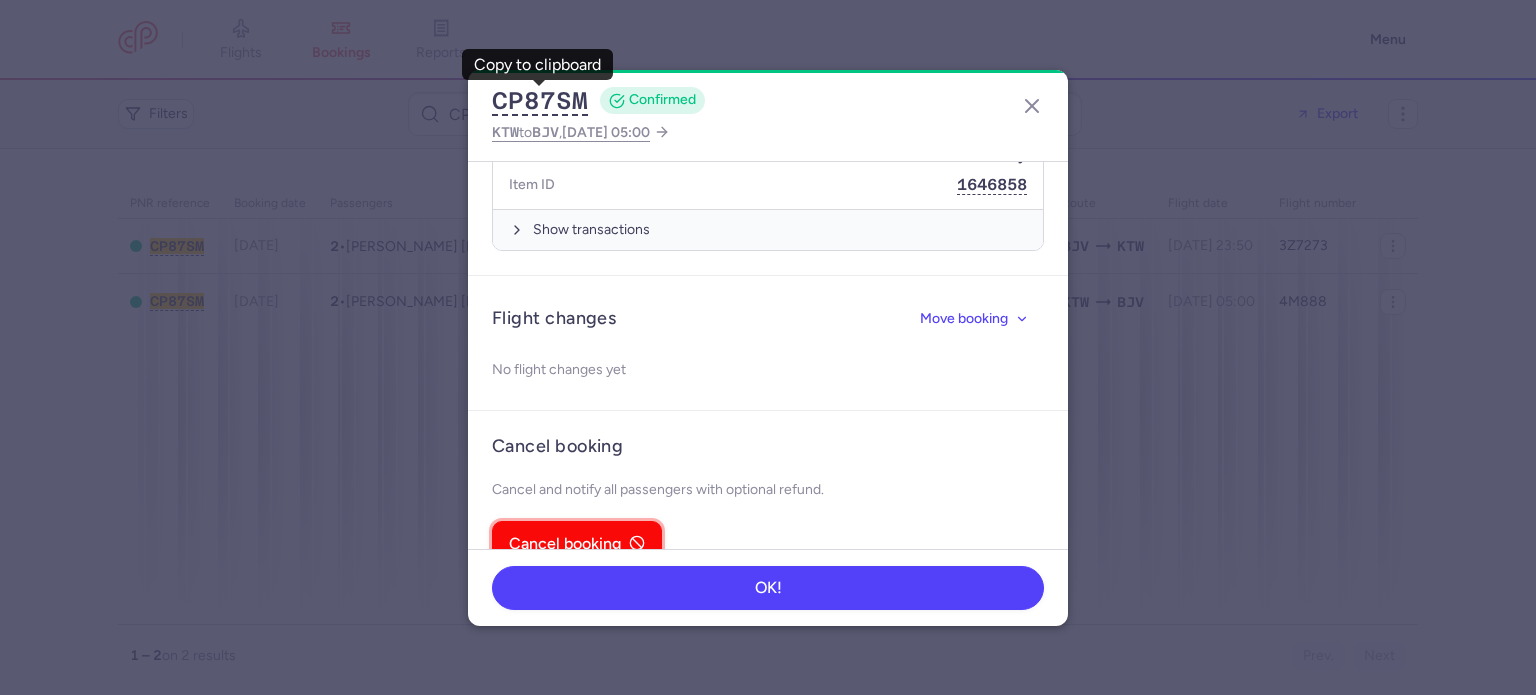 click on "Cancel booking" at bounding box center [577, 543] 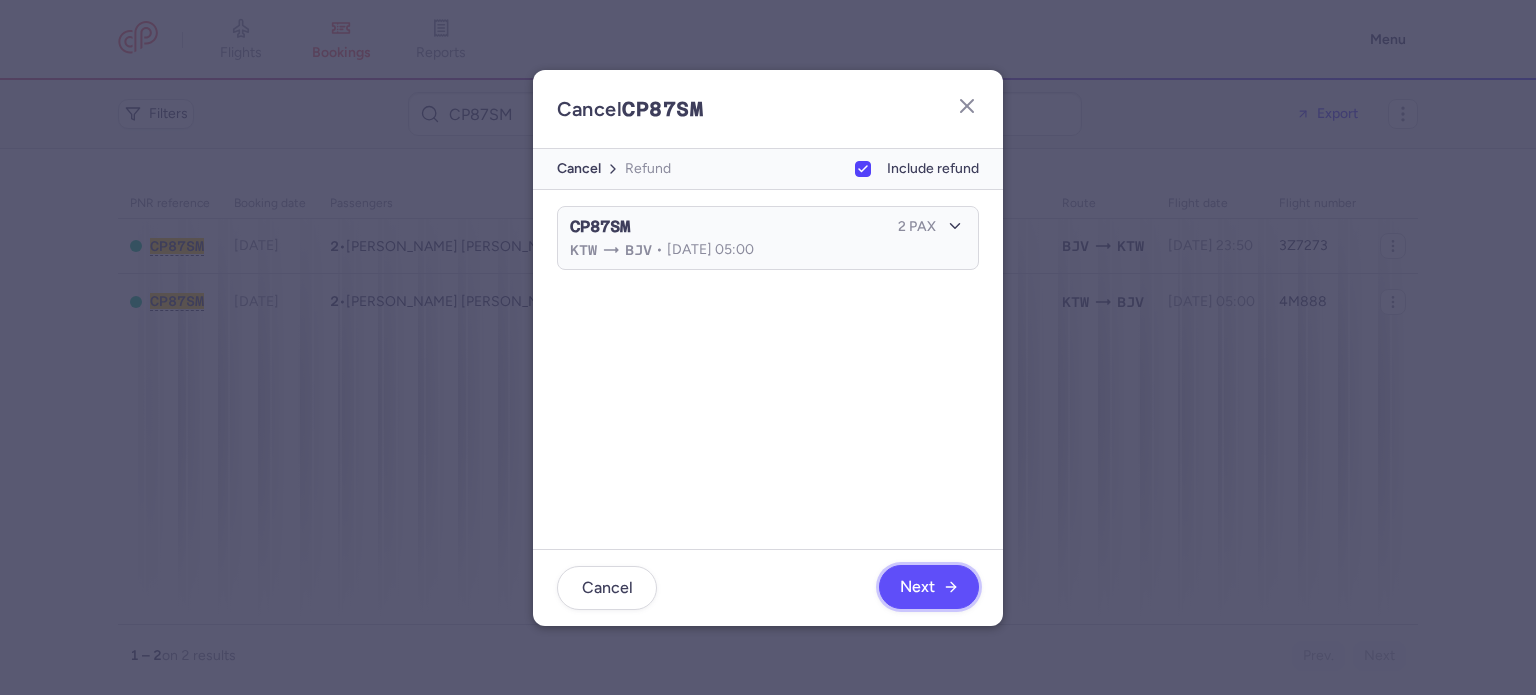 click on "Next" 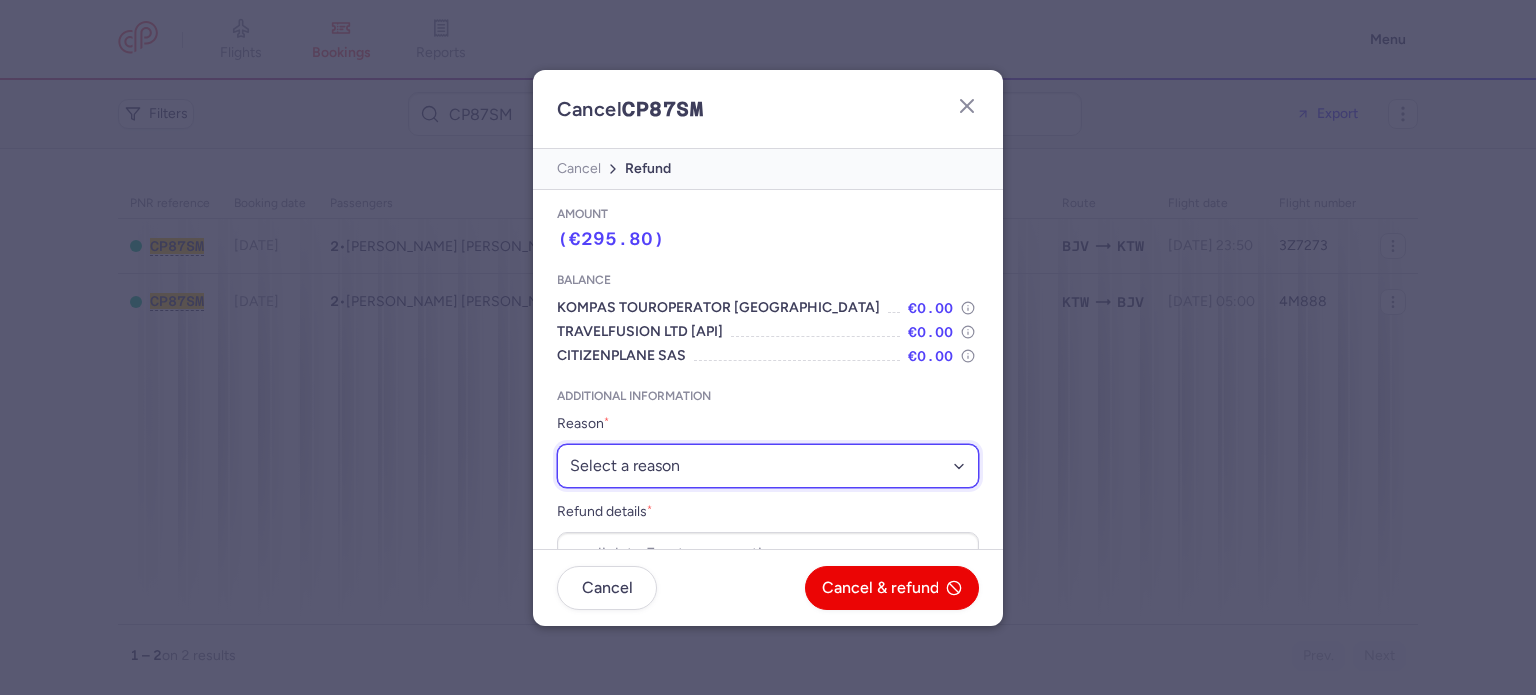 click on "Select a reason ⛔️ Unconfirmed booking ❌ Flight canceled 🙅 Schedule change not accepted" at bounding box center (768, 466) 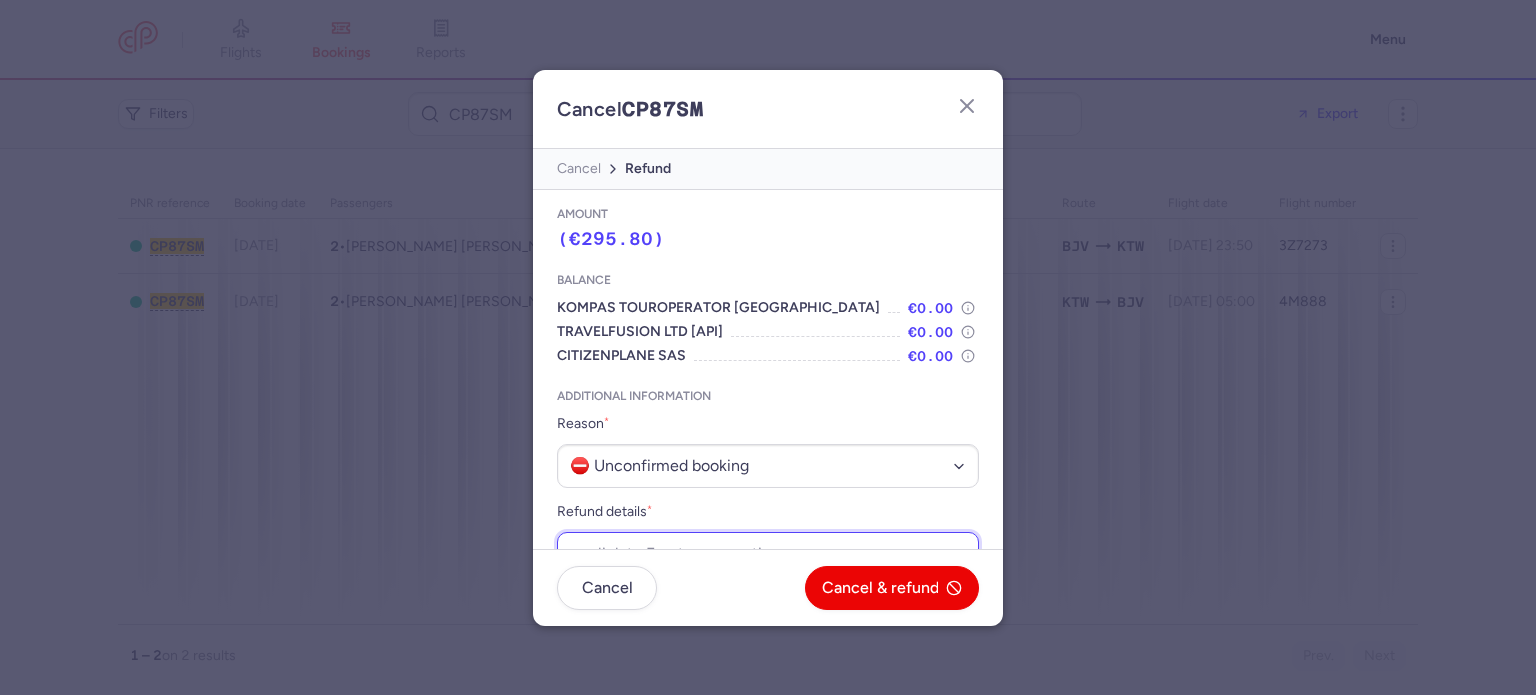 click on "Refund details  *" at bounding box center [768, 554] 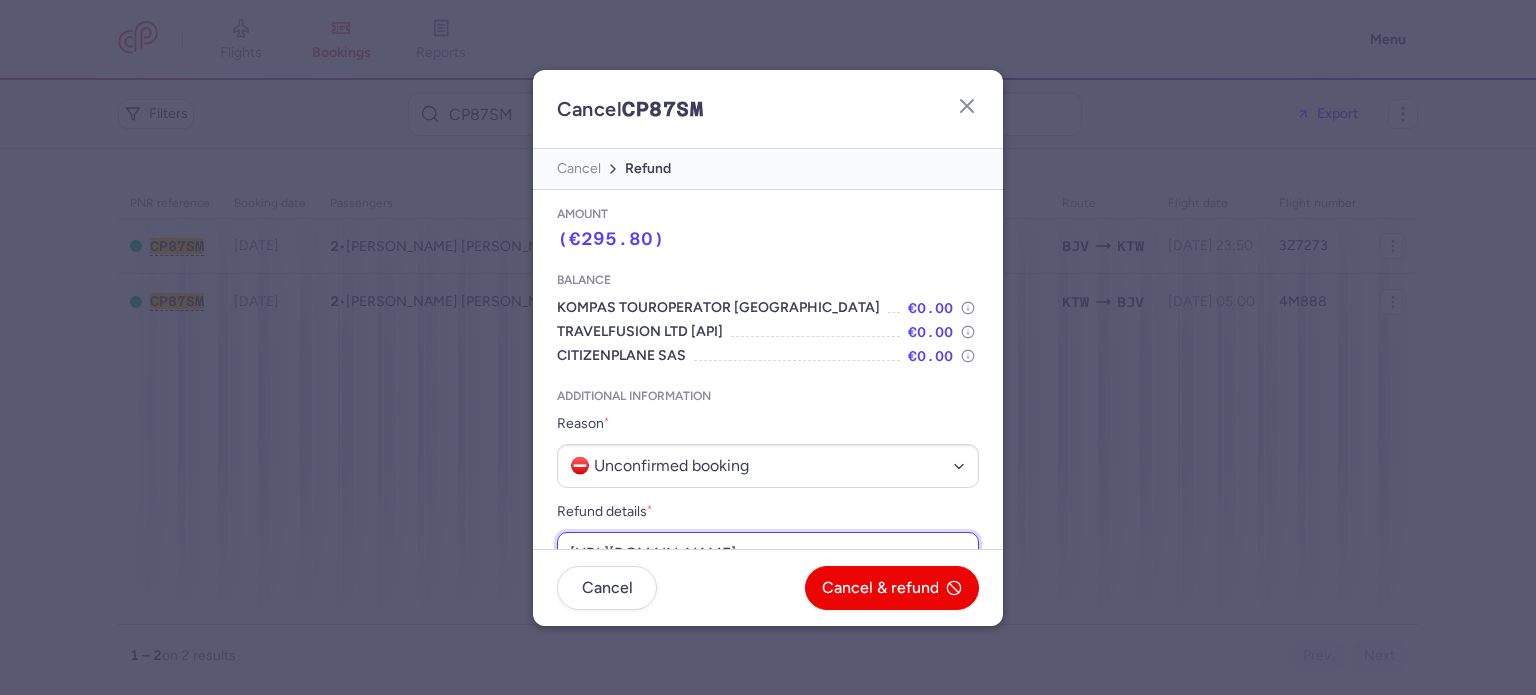 scroll, scrollTop: 0, scrollLeft: 284, axis: horizontal 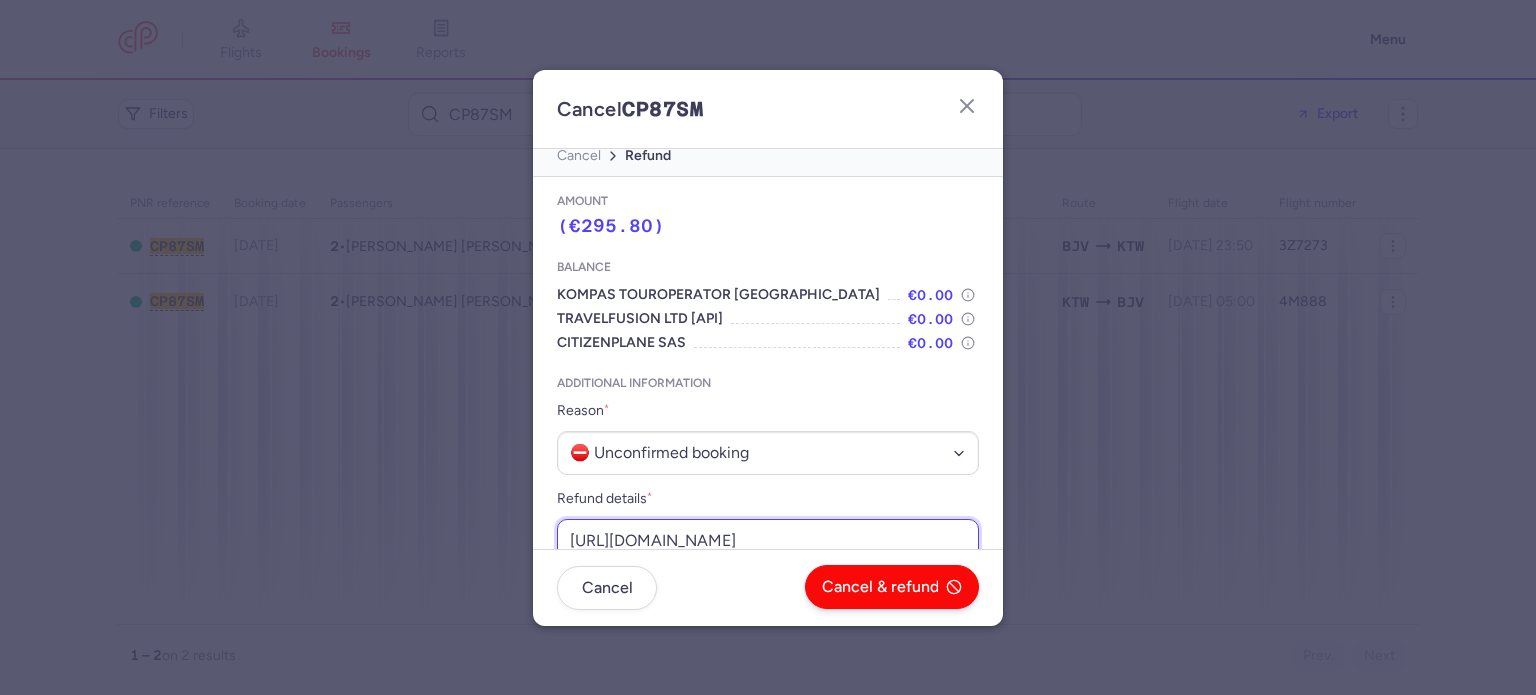 type on "https://app.frontapp.com/open/cnv_ez4aveq?key=2gp63Y0TDuOzOQexeE4IVtOqyuVOdvej" 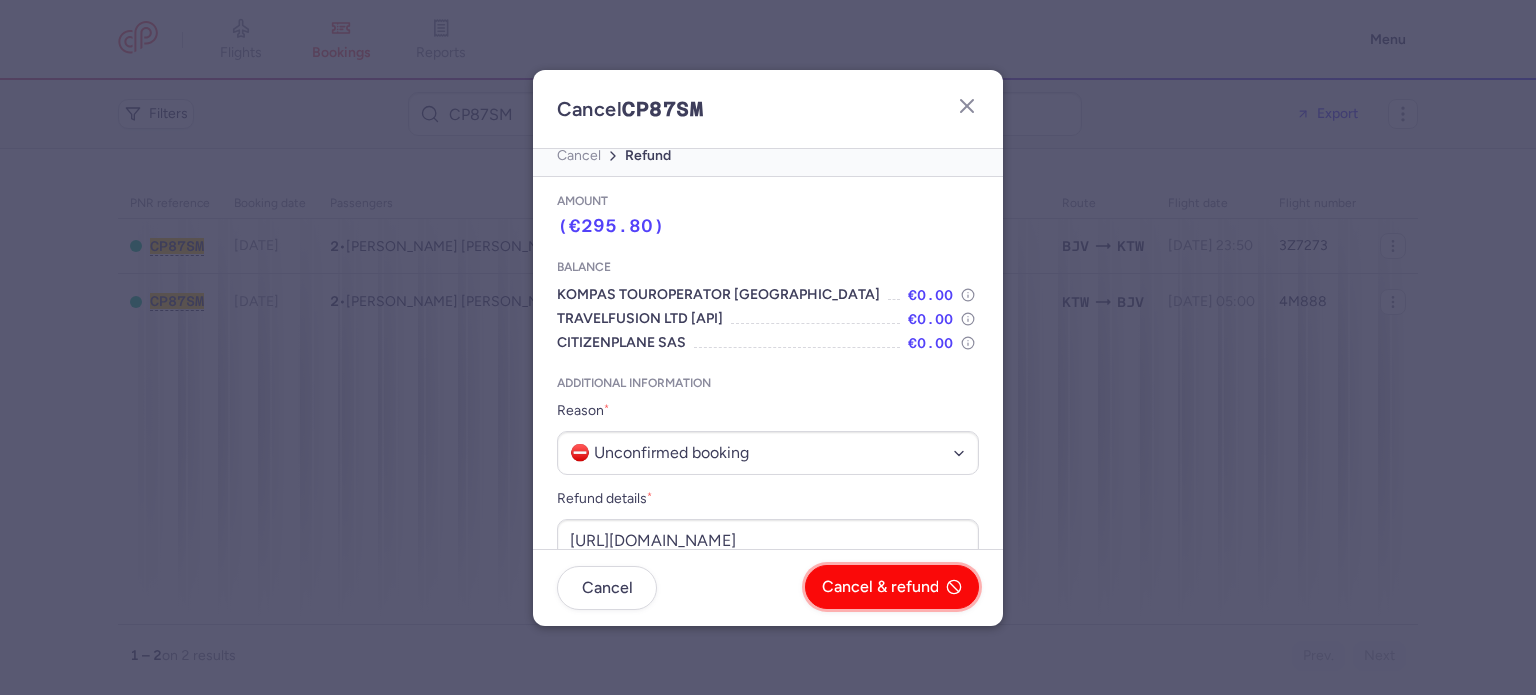 scroll, scrollTop: 0, scrollLeft: 0, axis: both 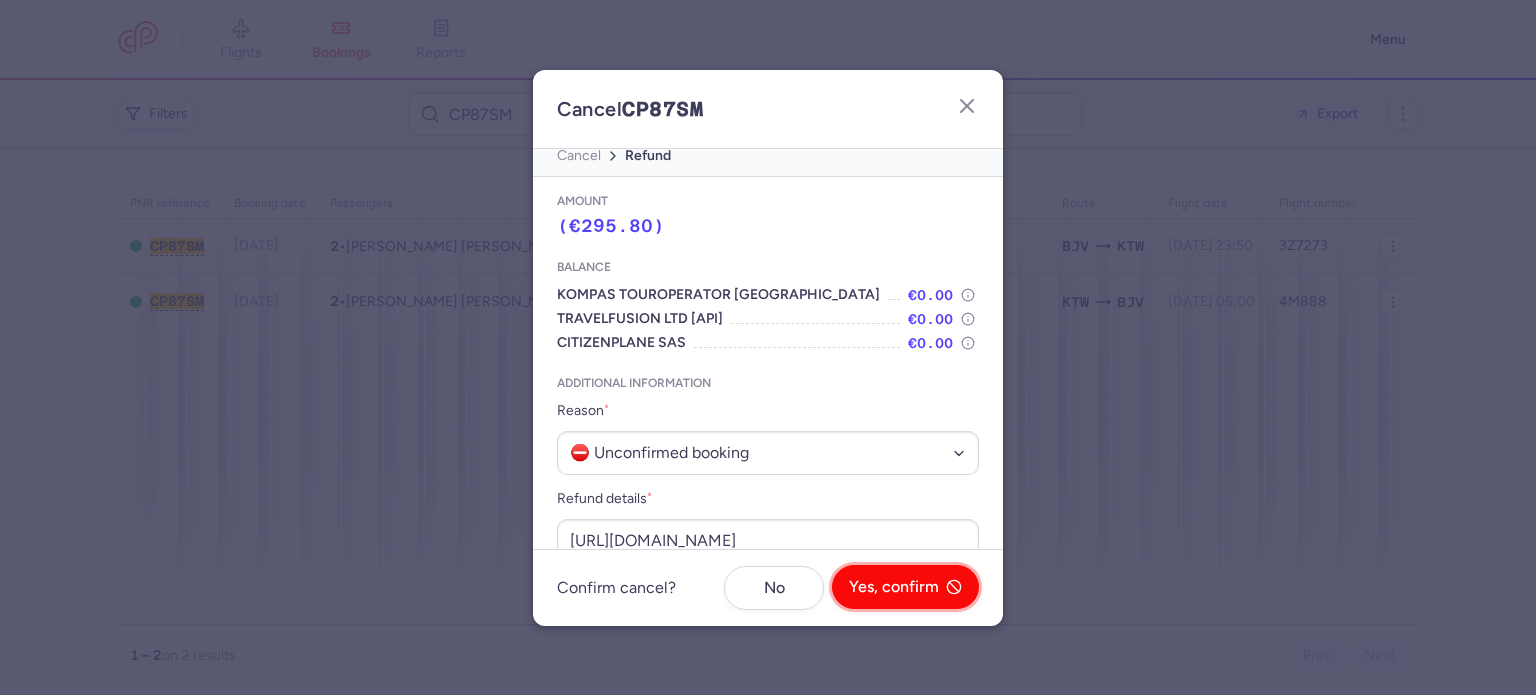 click on "Yes, confirm" 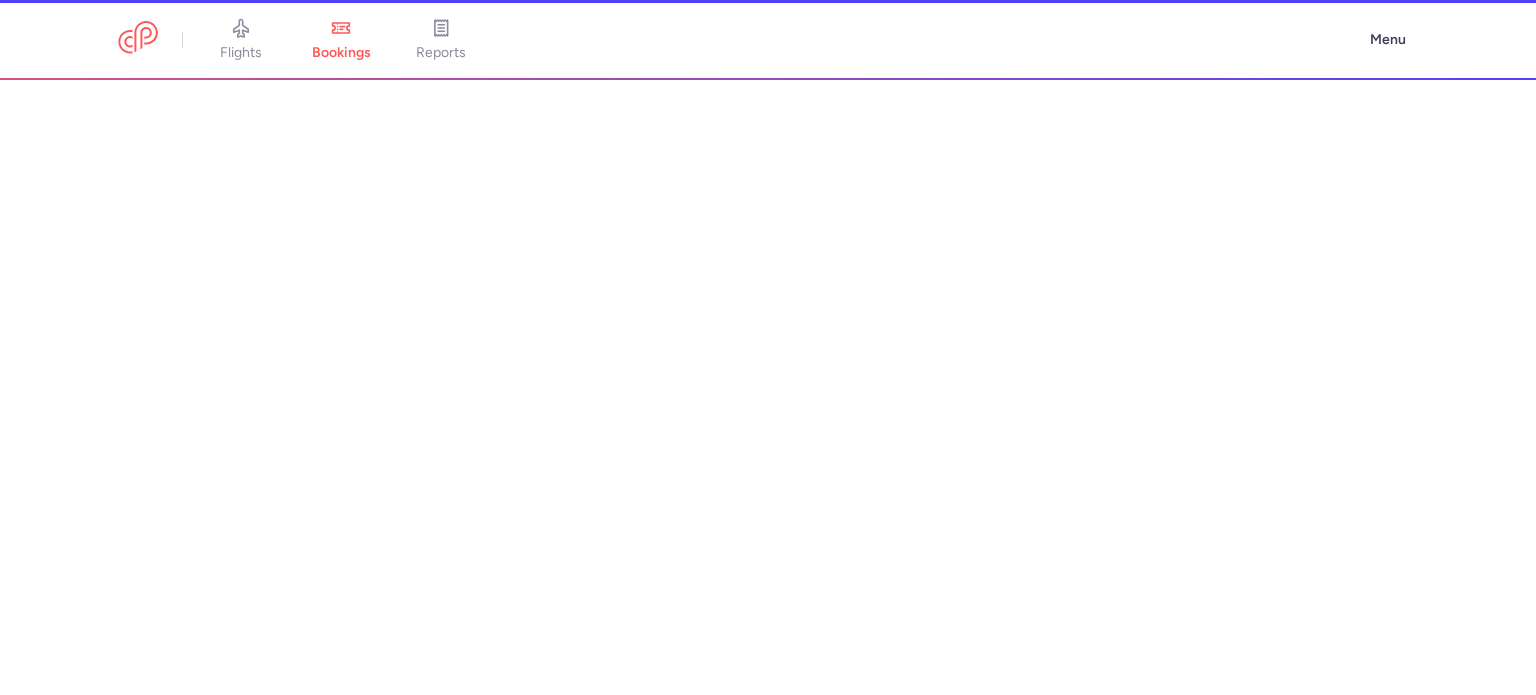 scroll, scrollTop: 0, scrollLeft: 0, axis: both 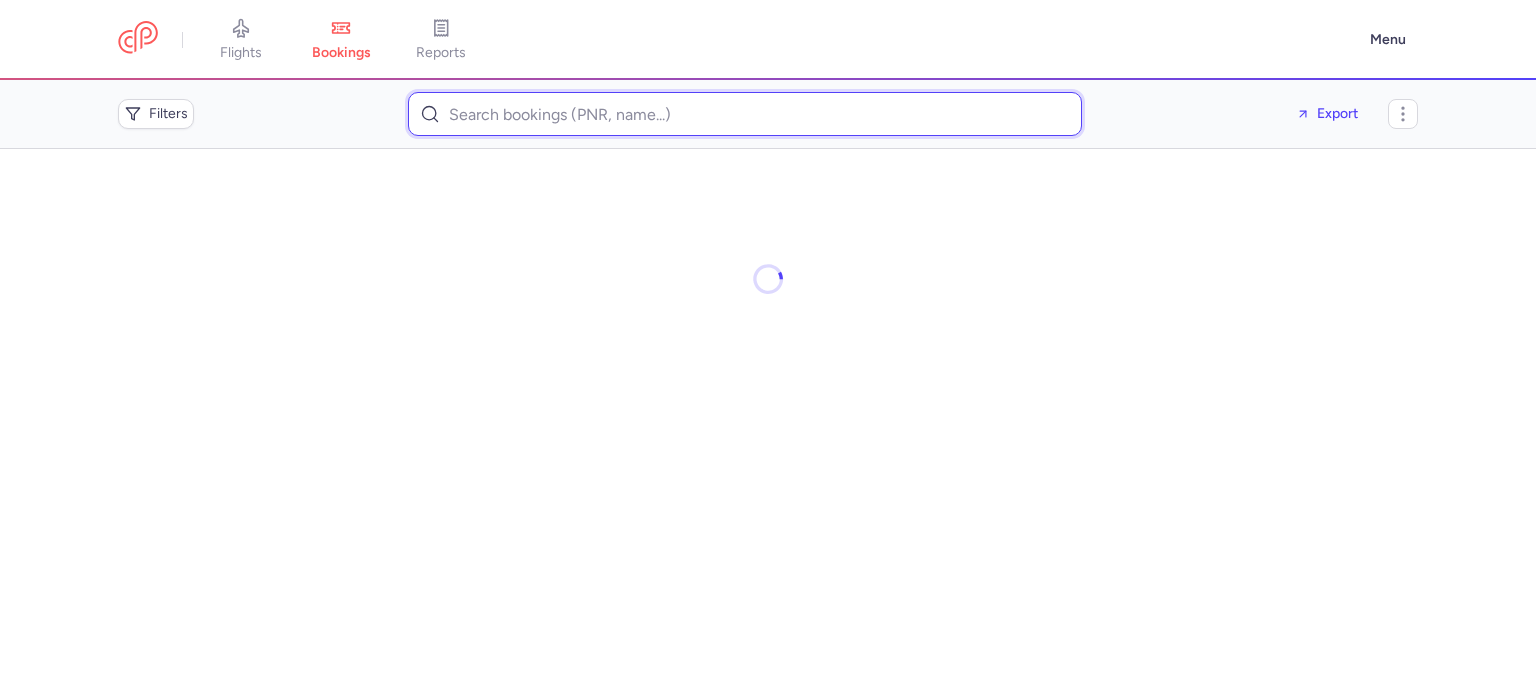 click at bounding box center (745, 114) 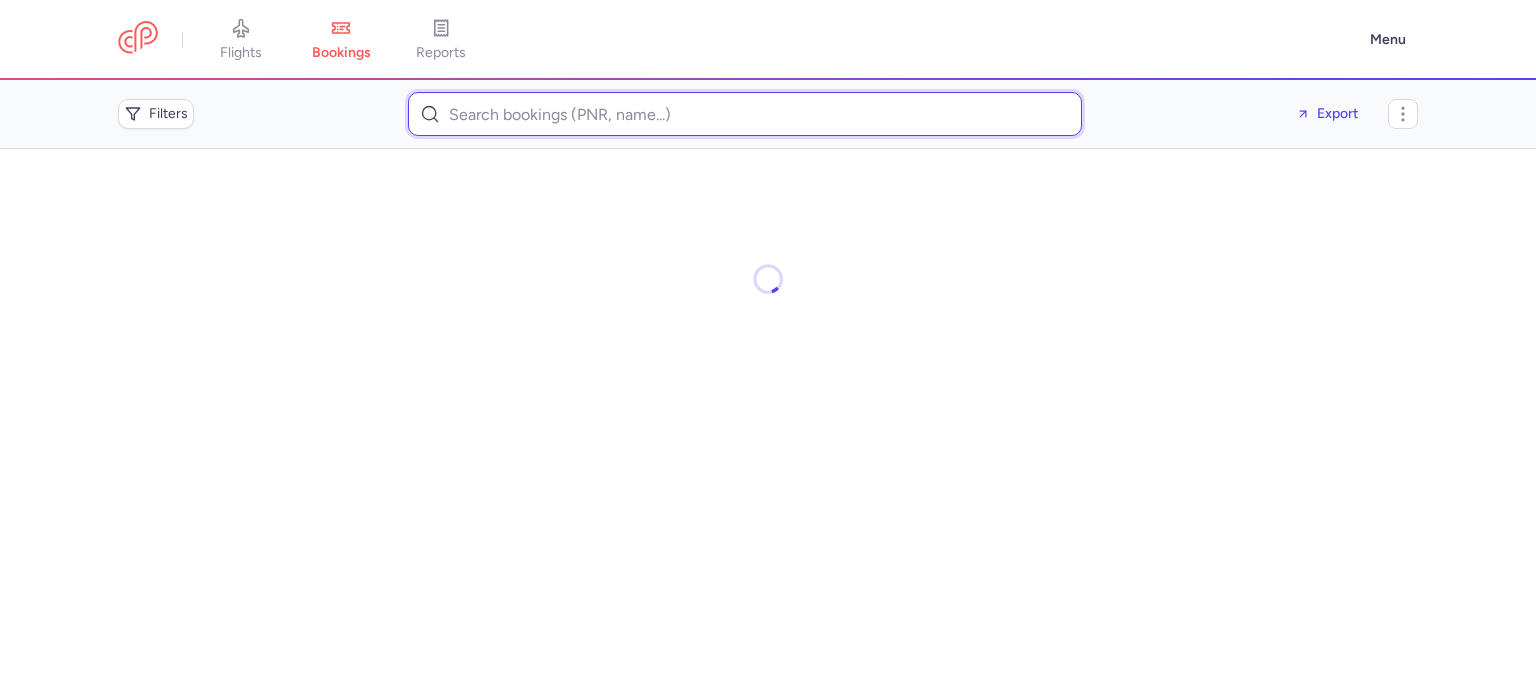 paste on "[EMAIL_ADDRESS][DOMAIN_NAME]" 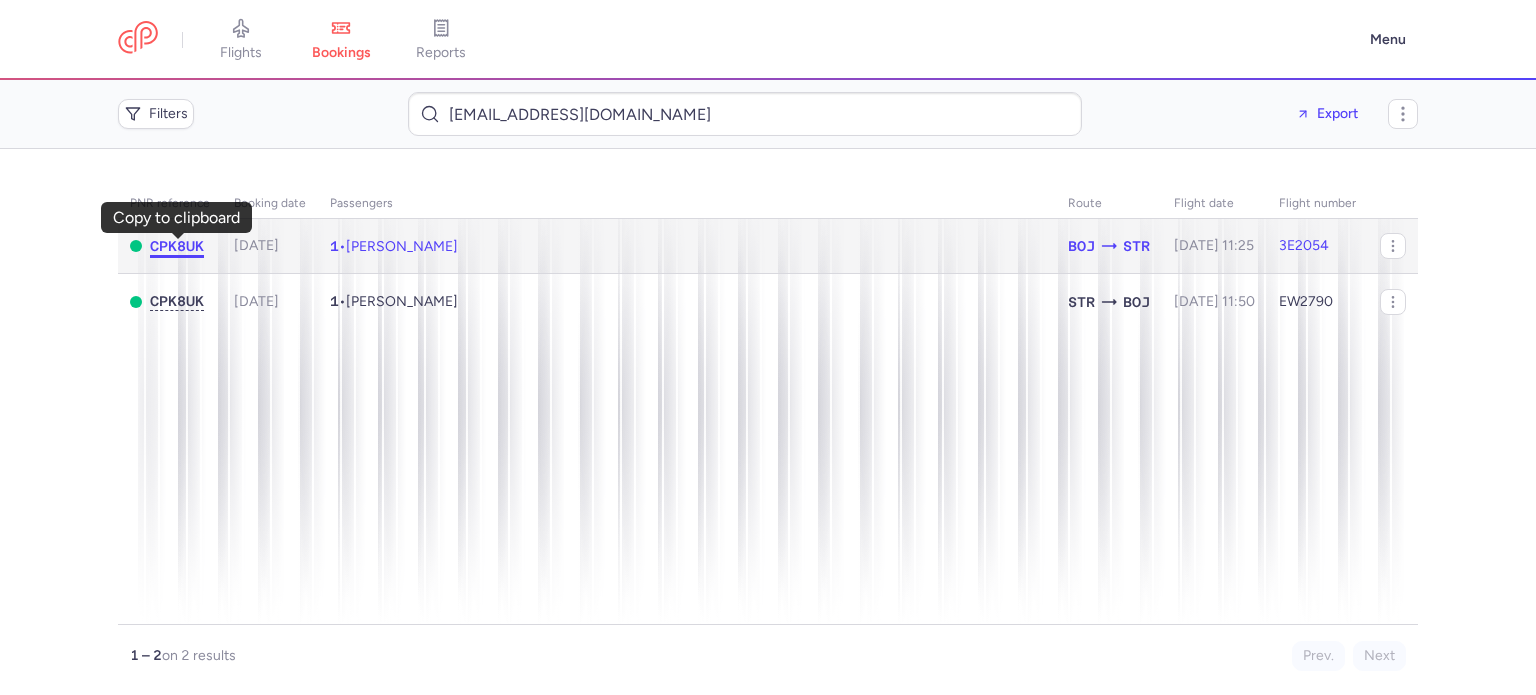 click on "CPK8UK" 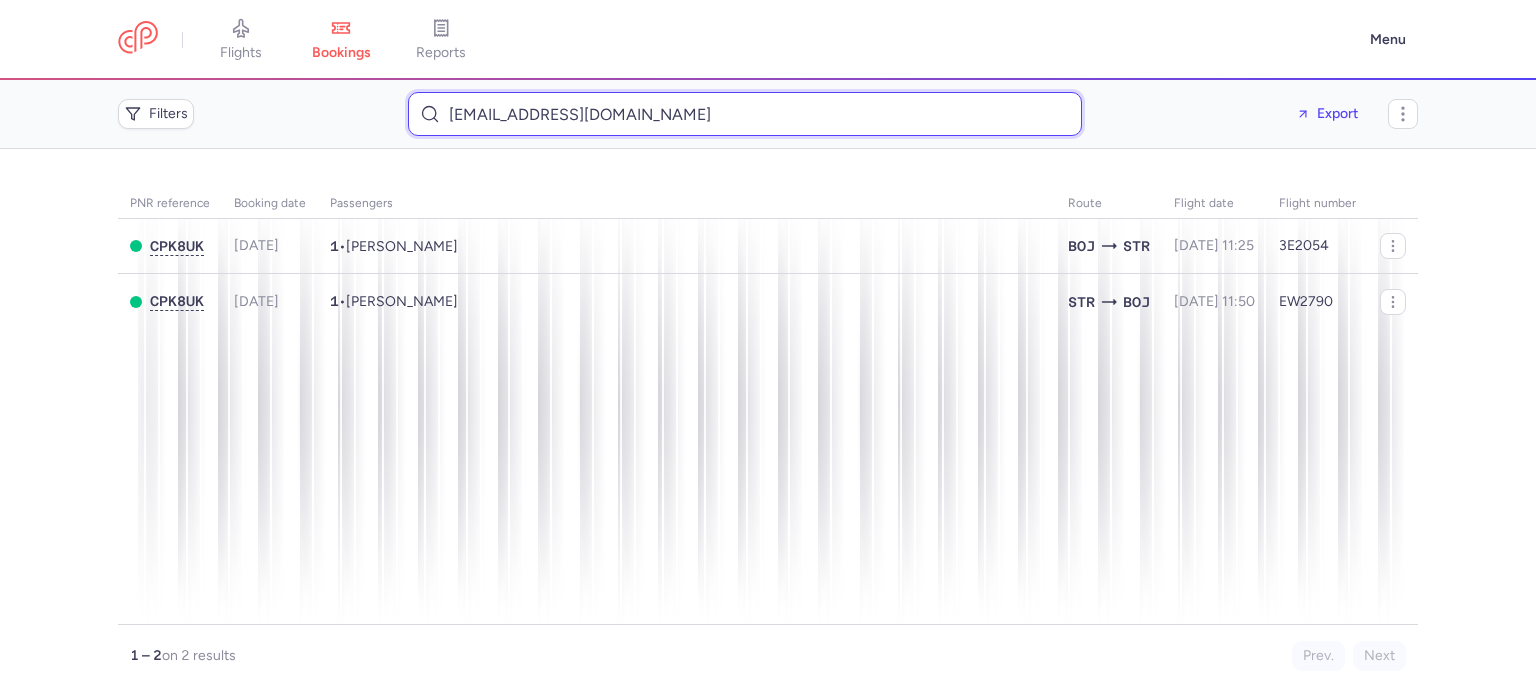 click on "[EMAIL_ADDRESS][DOMAIN_NAME]" at bounding box center (745, 114) 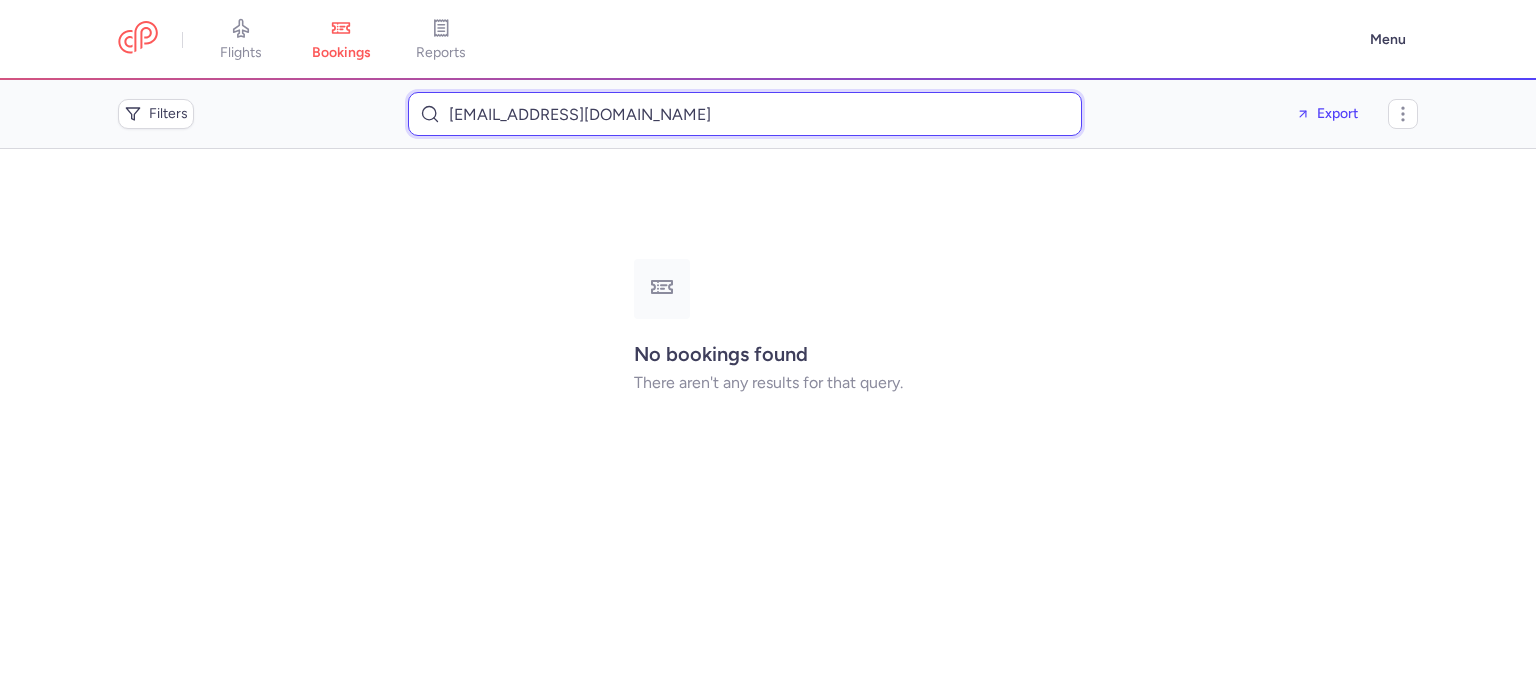 type on "[EMAIL_ADDRESS][DOMAIN_NAME]" 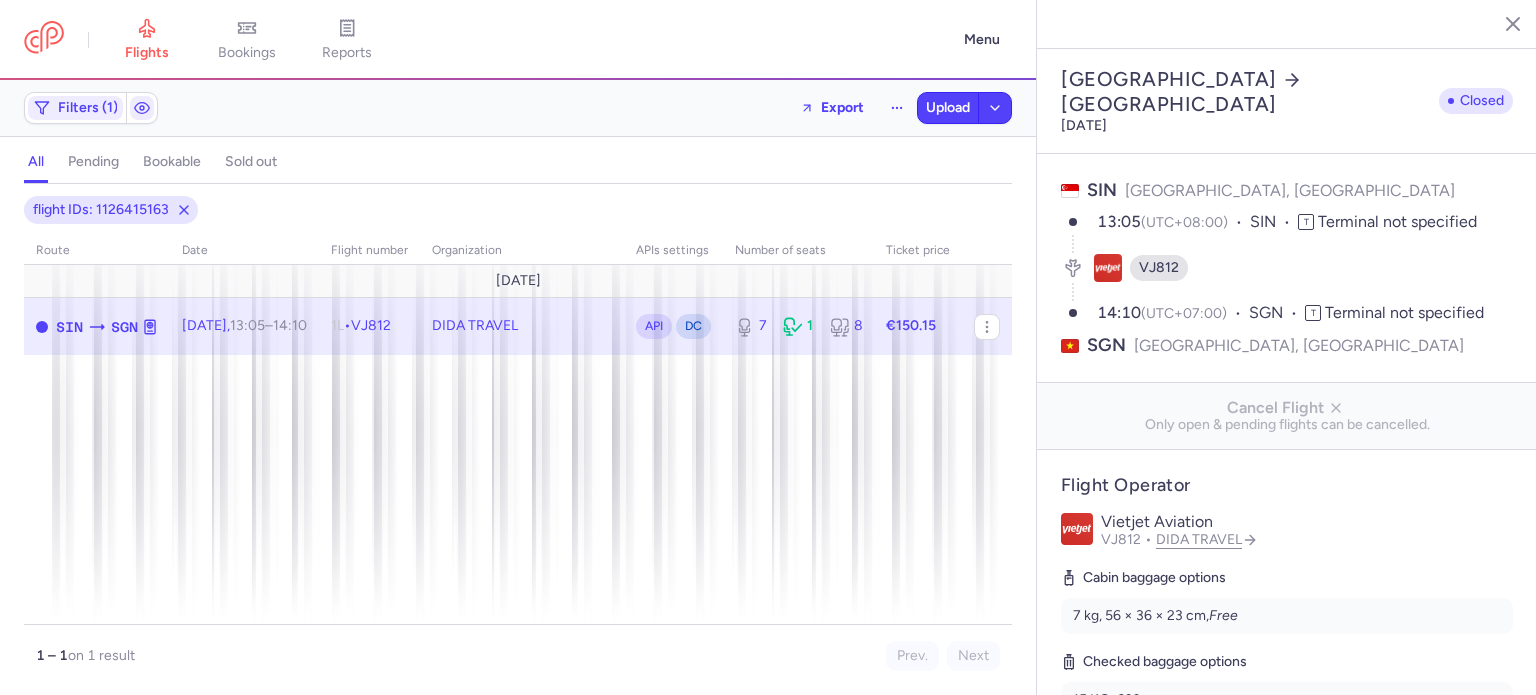 select on "days" 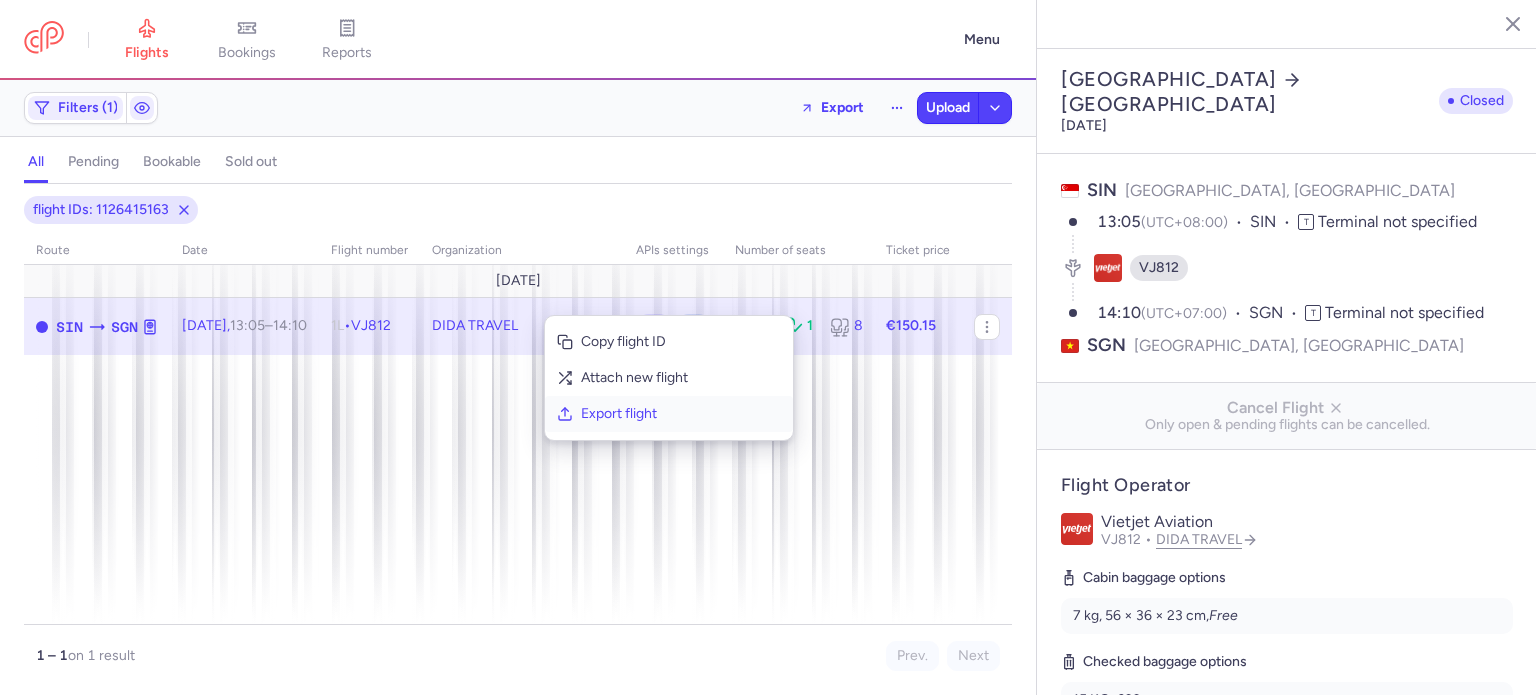 click on "Export flight" at bounding box center [681, 414] 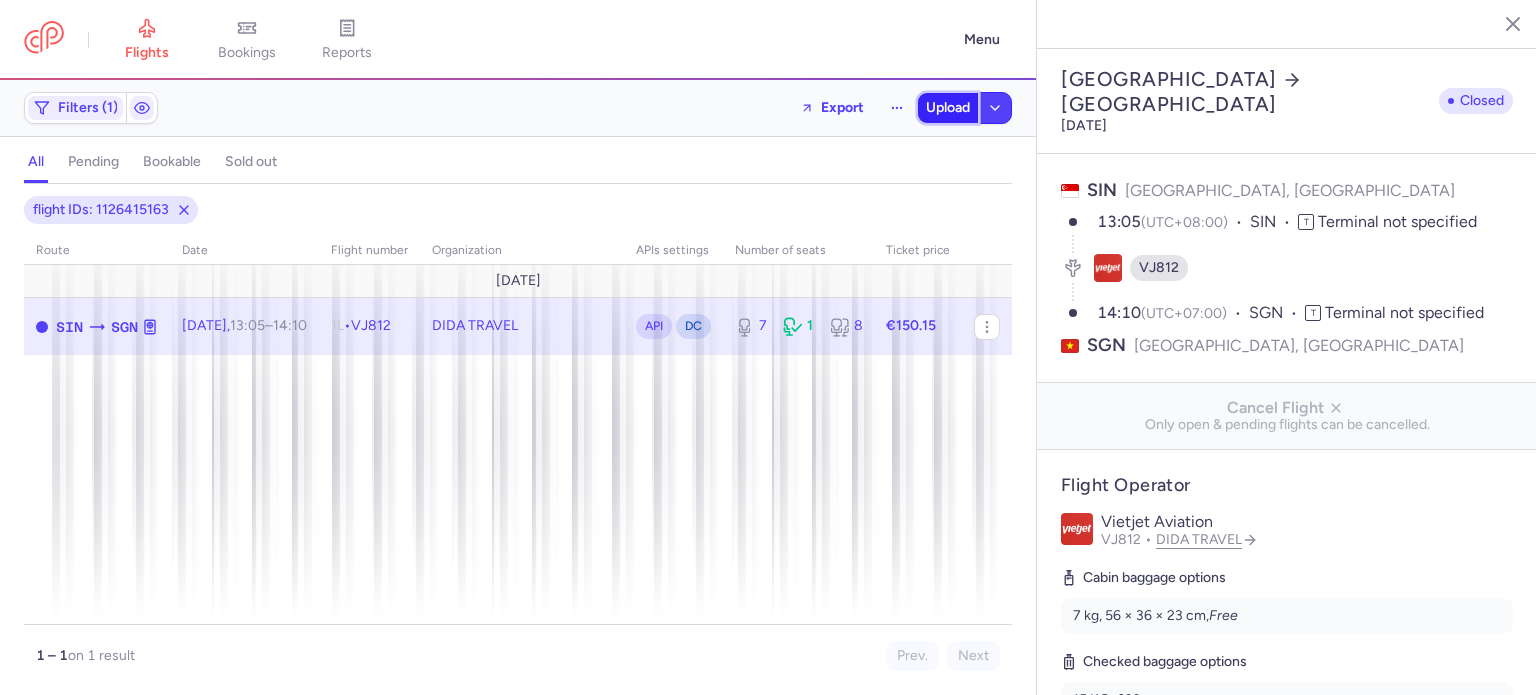 click on "Upload" at bounding box center (948, 108) 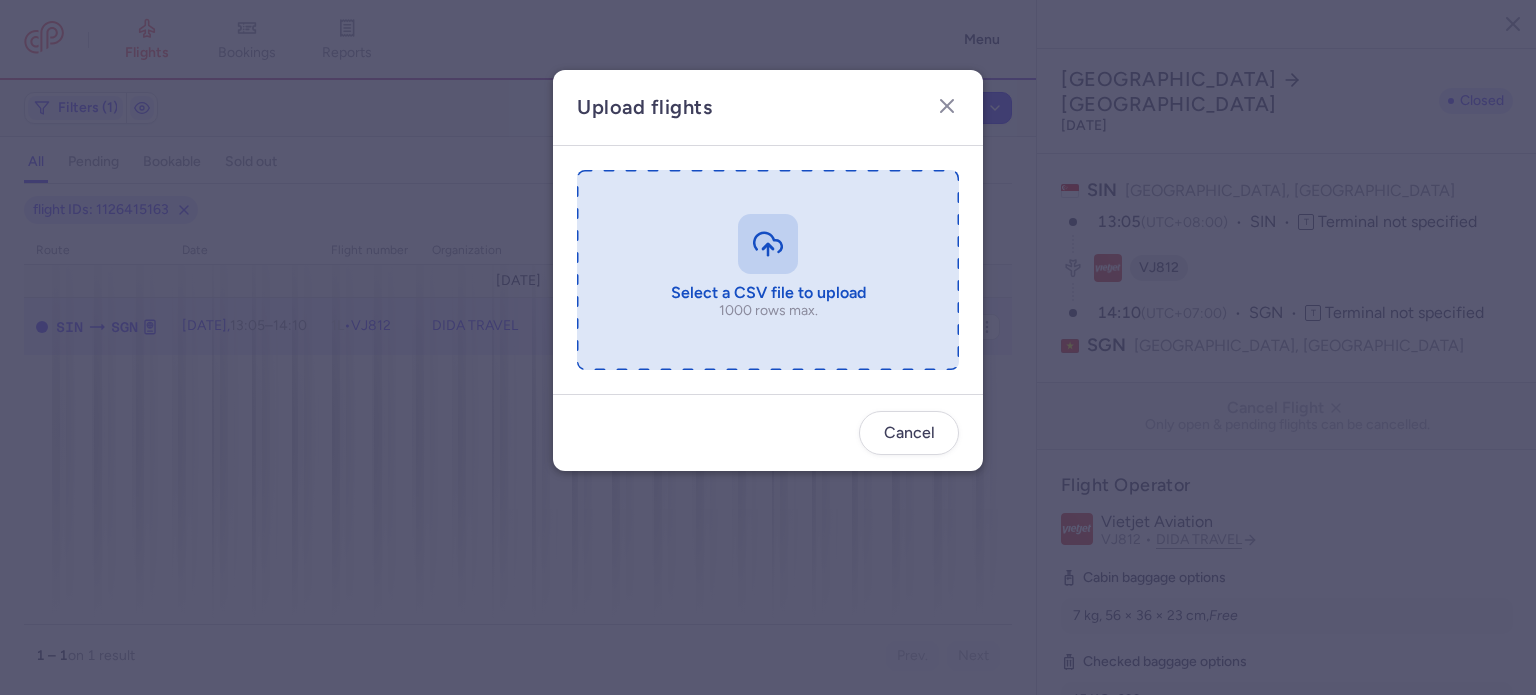 click at bounding box center (768, 270) 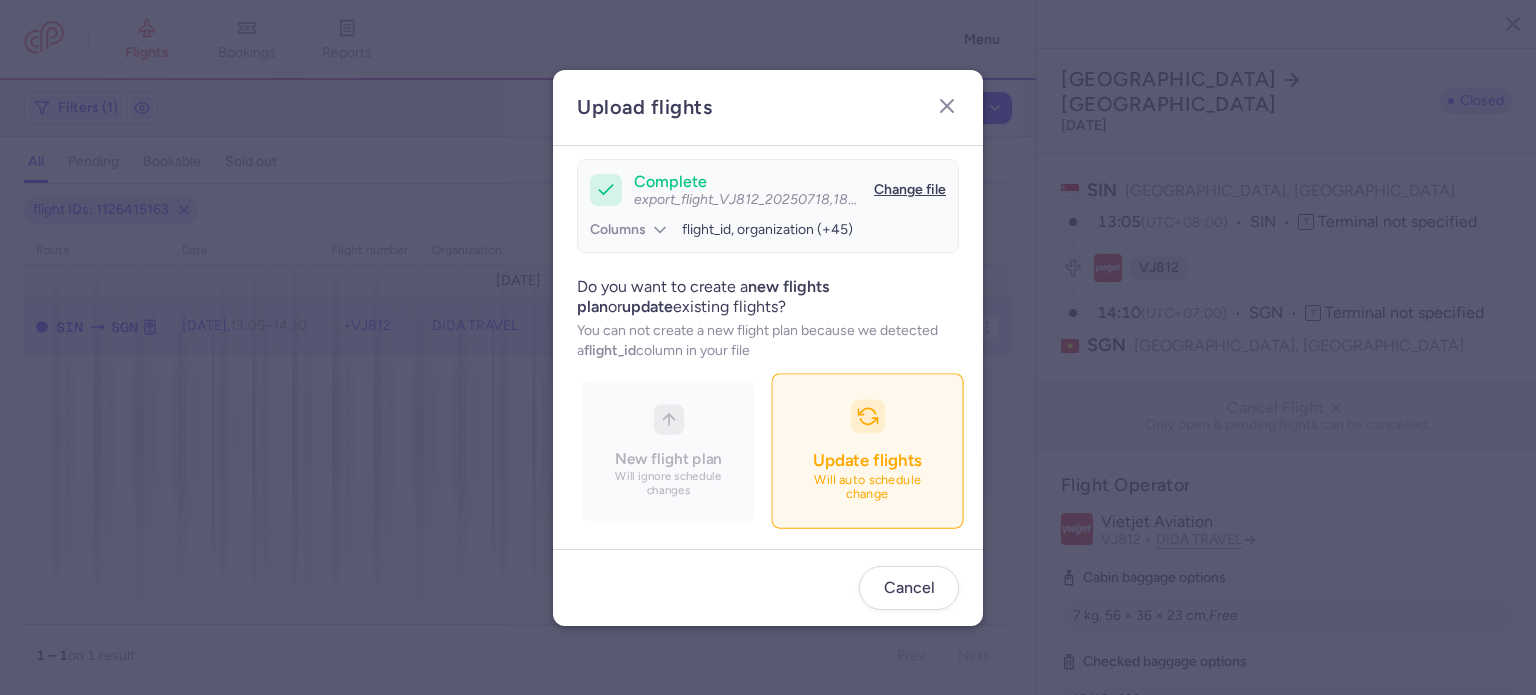 scroll, scrollTop: 172, scrollLeft: 0, axis: vertical 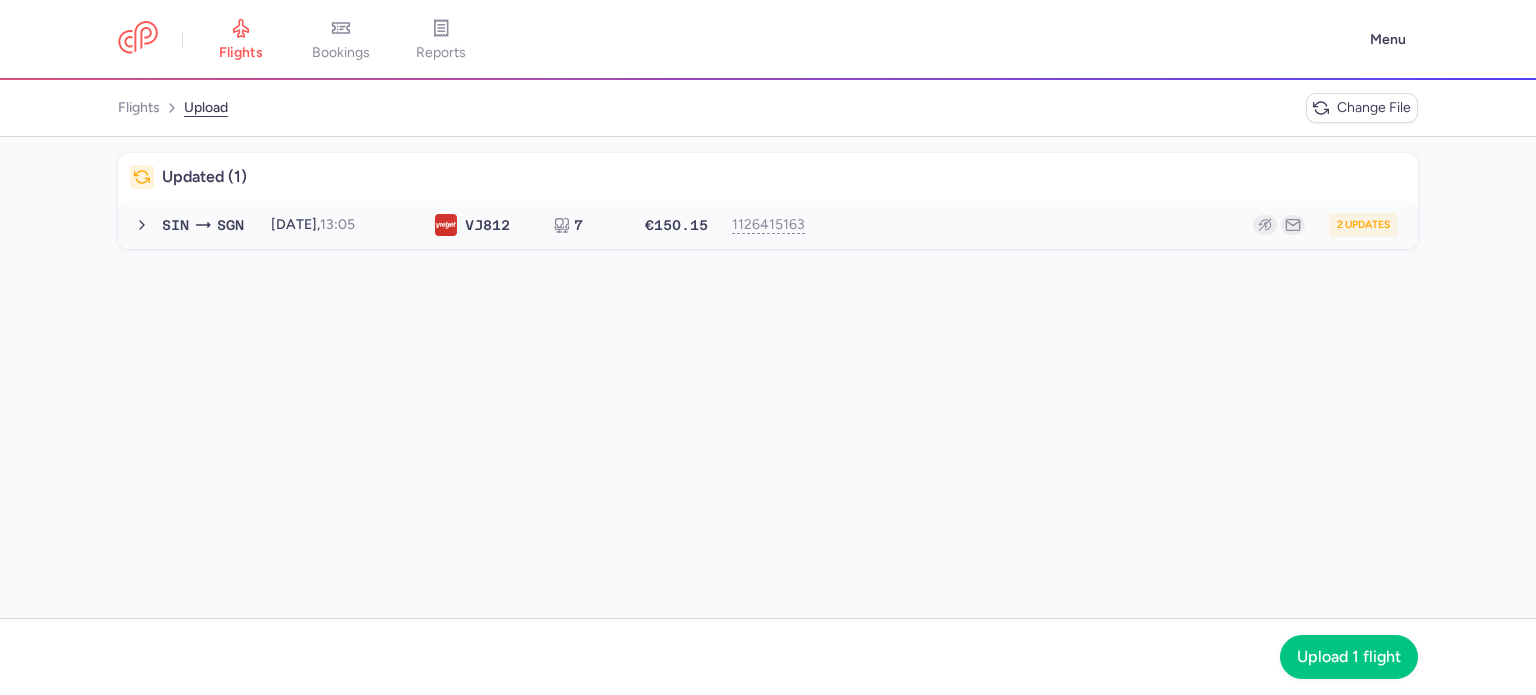click on "SIN  SGN 2025-07-19,  13:05 VJ  812 7 €150.15 1126415163 2 updates 2025-07-19, 13:05 VJ812 7 seats €150.15" at bounding box center (768, 225) 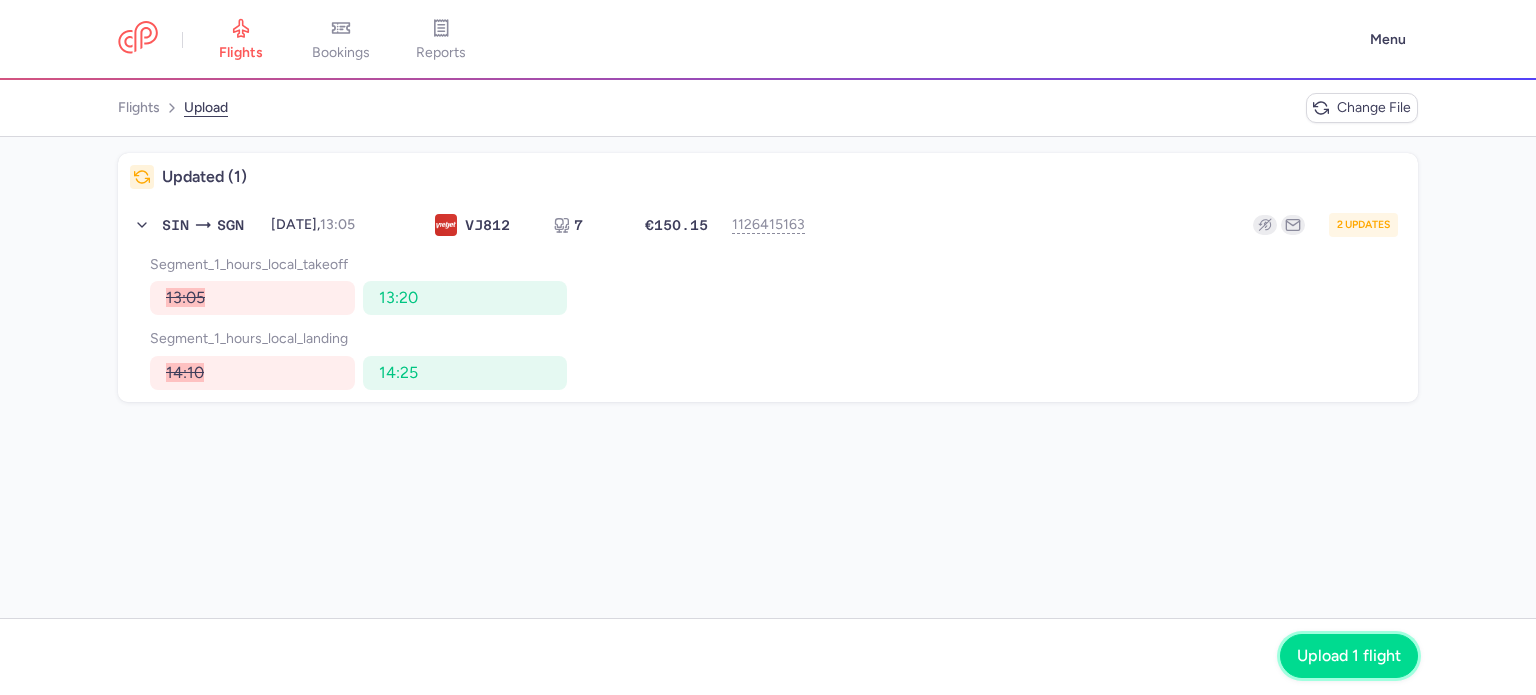 click on "Upload 1 flight" at bounding box center (1349, 656) 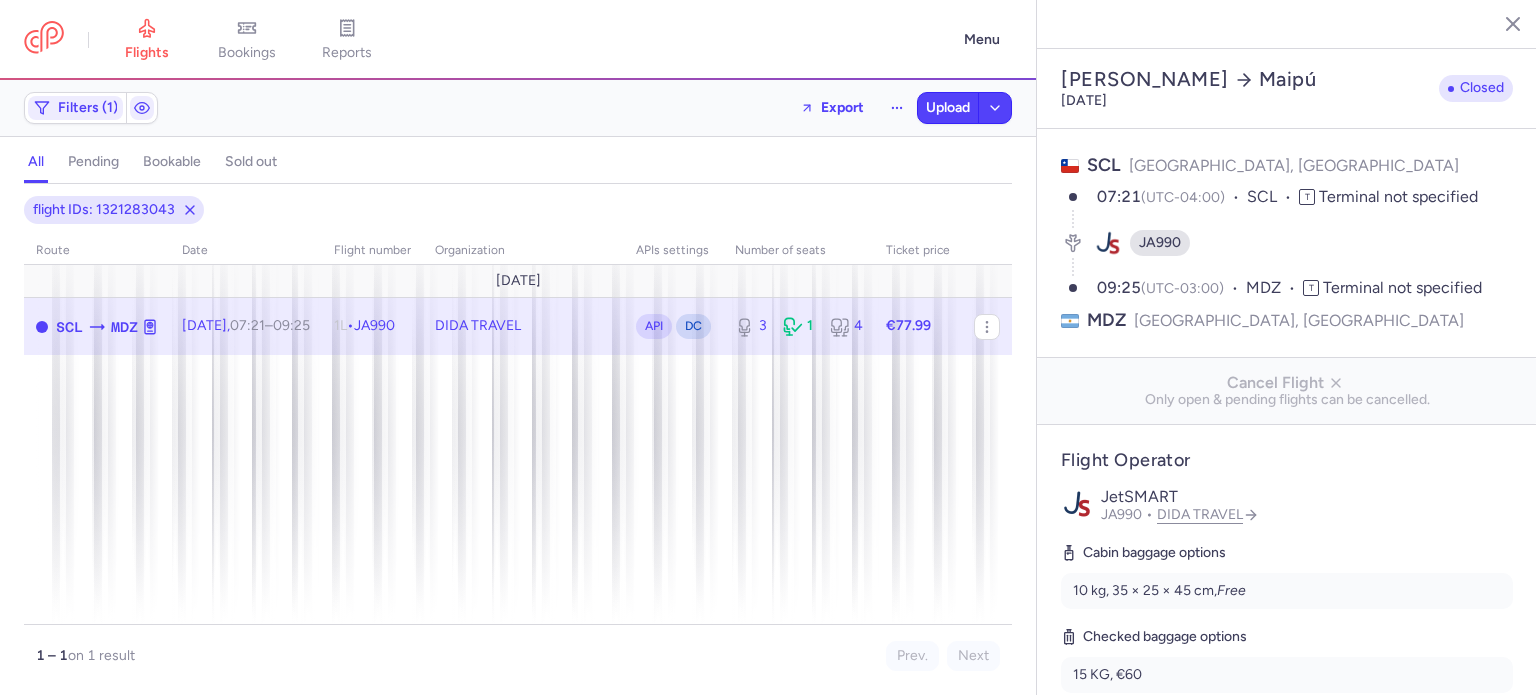 select on "days" 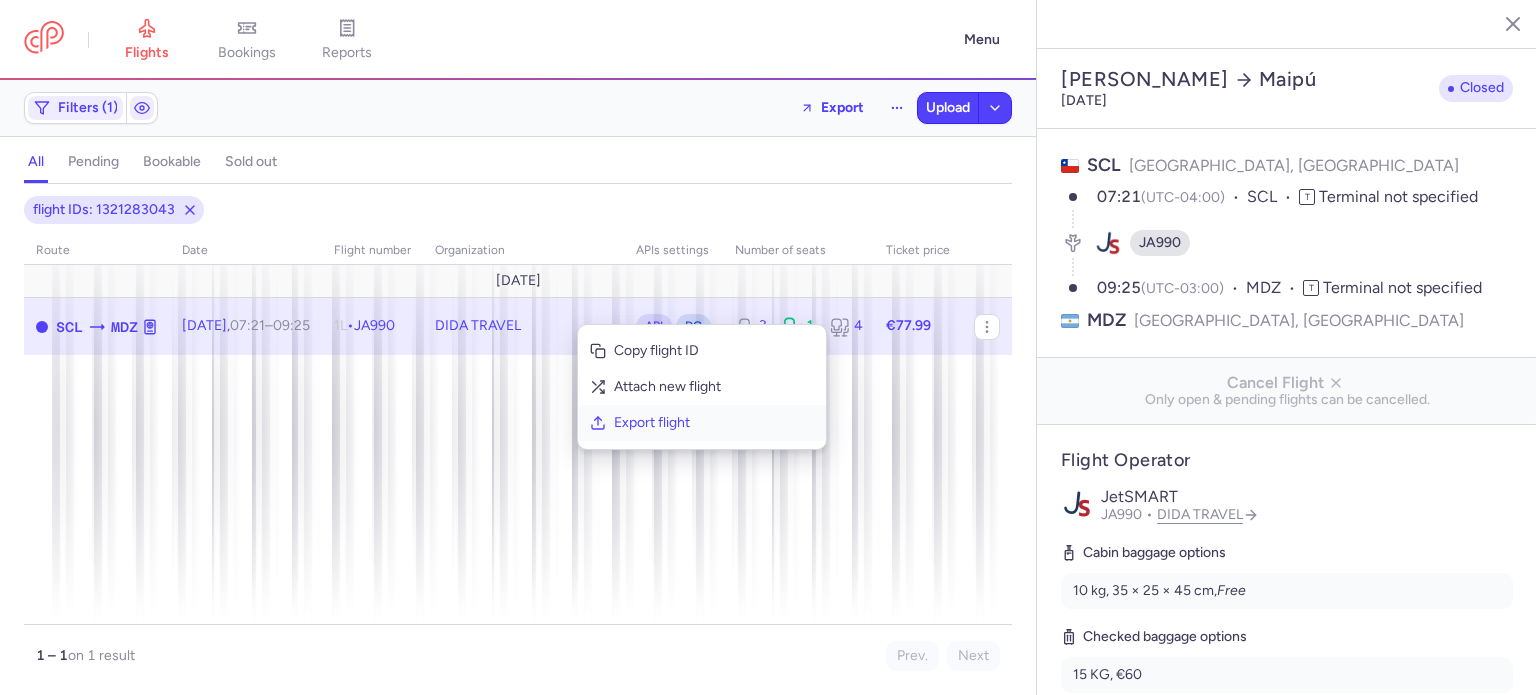click on "Export flight" at bounding box center [714, 423] 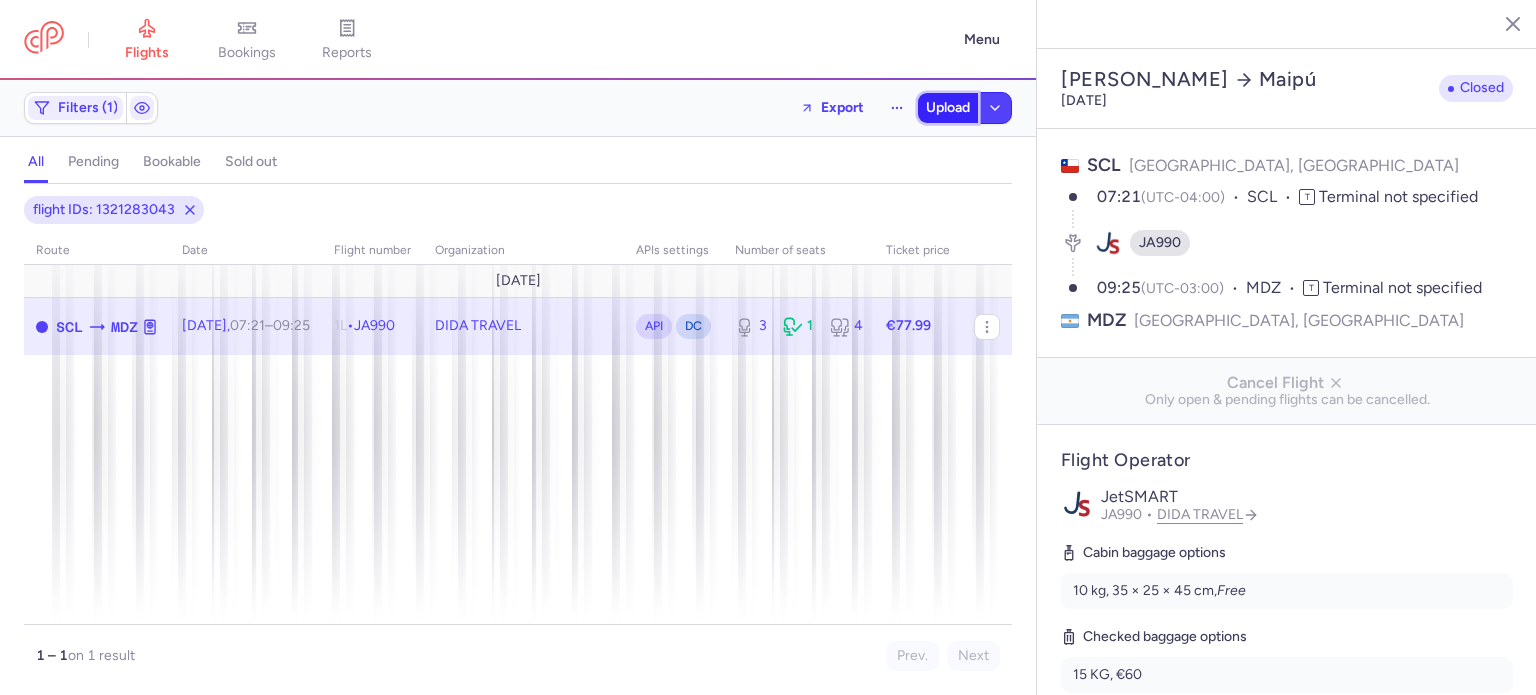 click on "Upload" at bounding box center (948, 108) 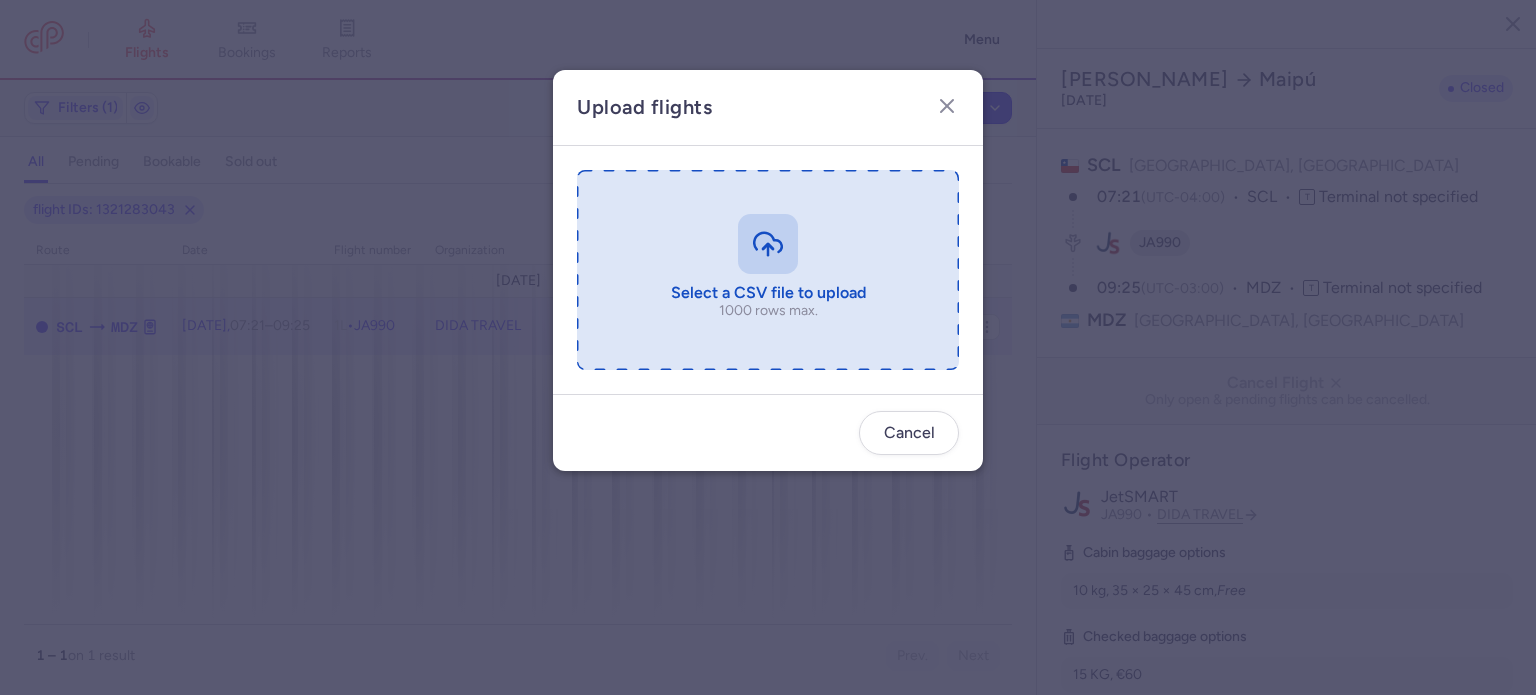 click at bounding box center (768, 270) 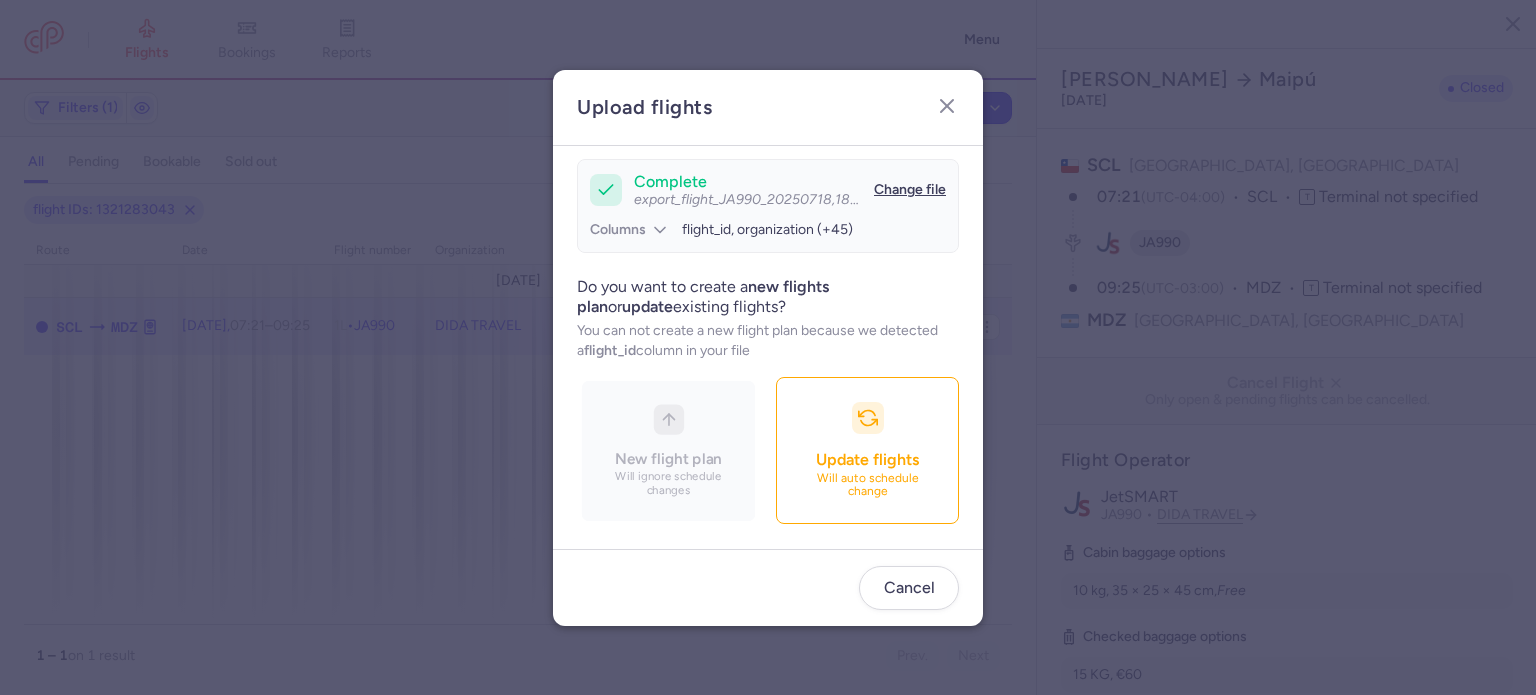 scroll, scrollTop: 172, scrollLeft: 0, axis: vertical 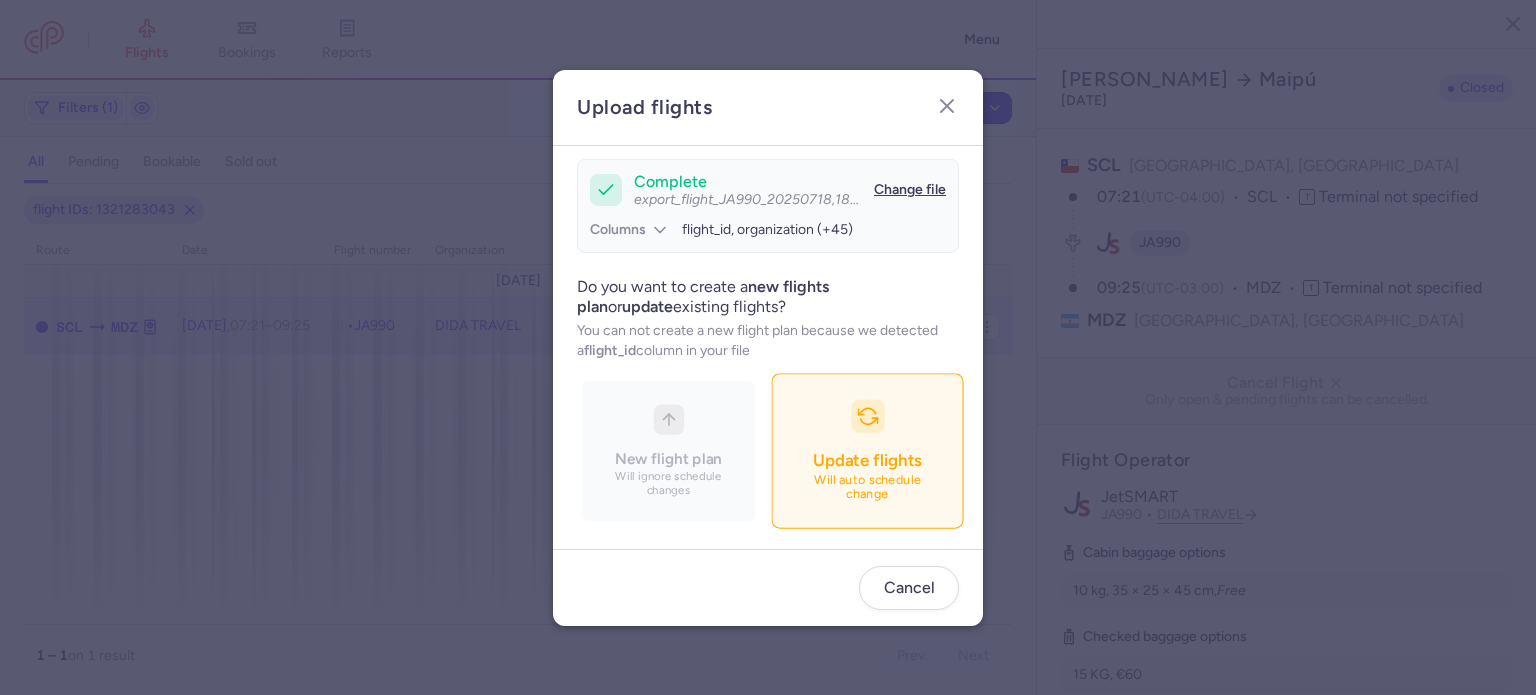 click on "Will auto schedule change" at bounding box center [868, 487] 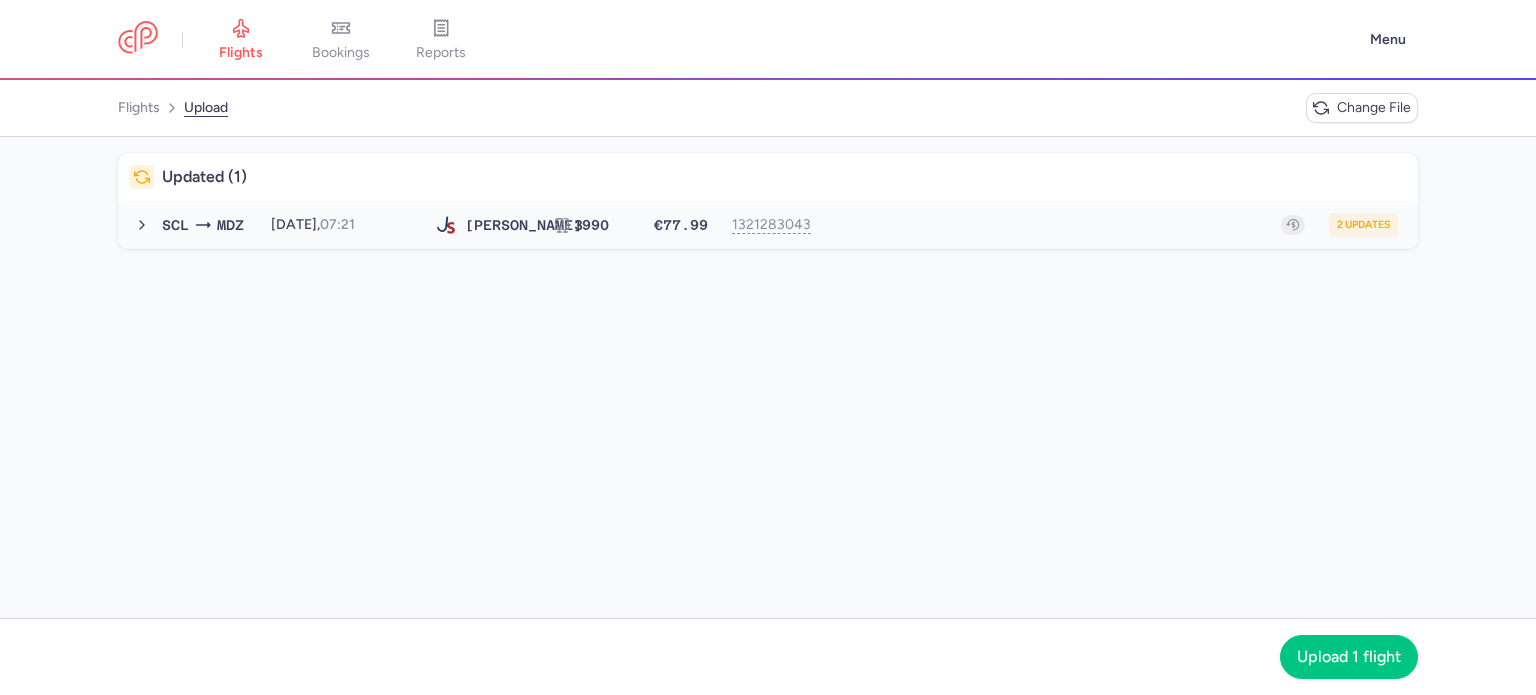 click on "SCL  MDZ 2025-07-19,  07:21 JA  990 3 €77.99 1321283043 2 updates 2025-07-19, 07:21 JA990 3 seats €77.99" at bounding box center [768, 225] 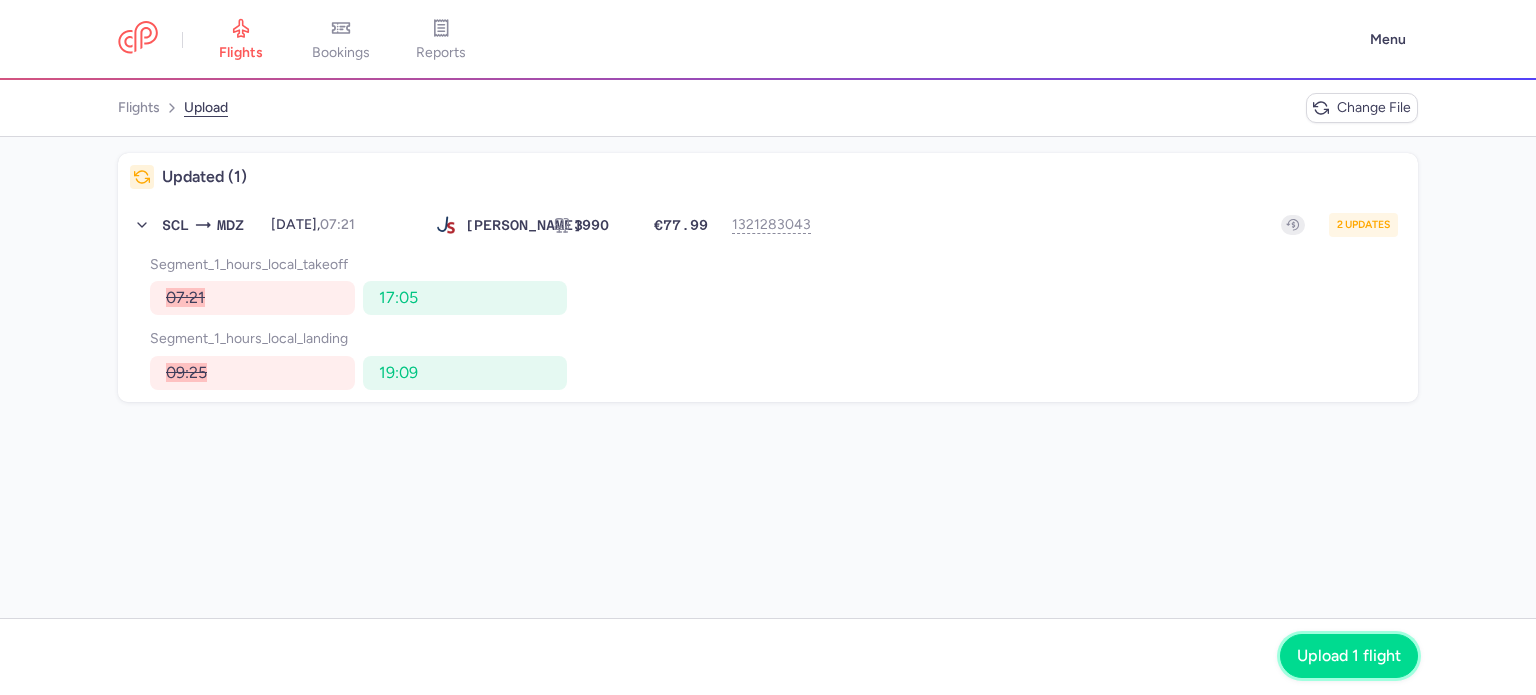 click on "Upload 1 flight" at bounding box center (1349, 656) 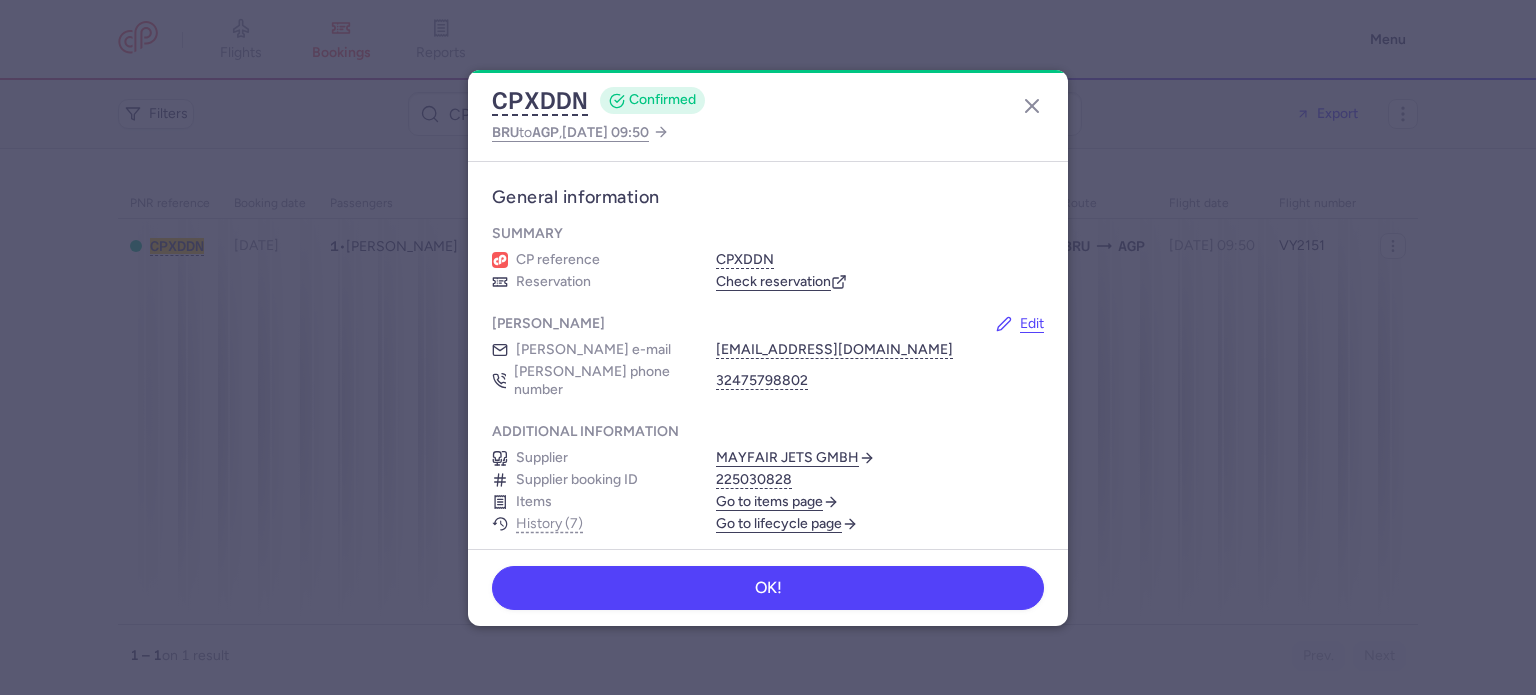 scroll, scrollTop: 0, scrollLeft: 0, axis: both 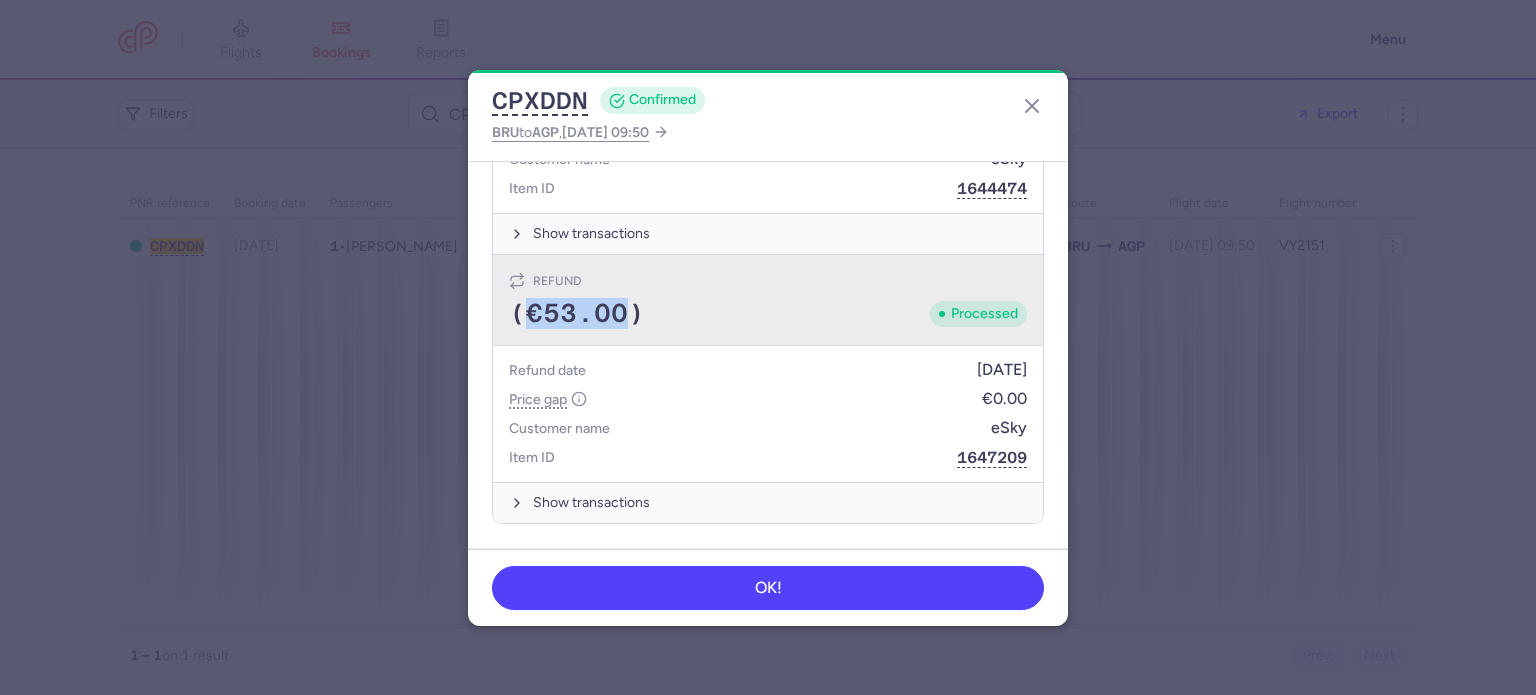 drag, startPoint x: 535, startPoint y: 289, endPoint x: 621, endPoint y: 296, distance: 86.28442 